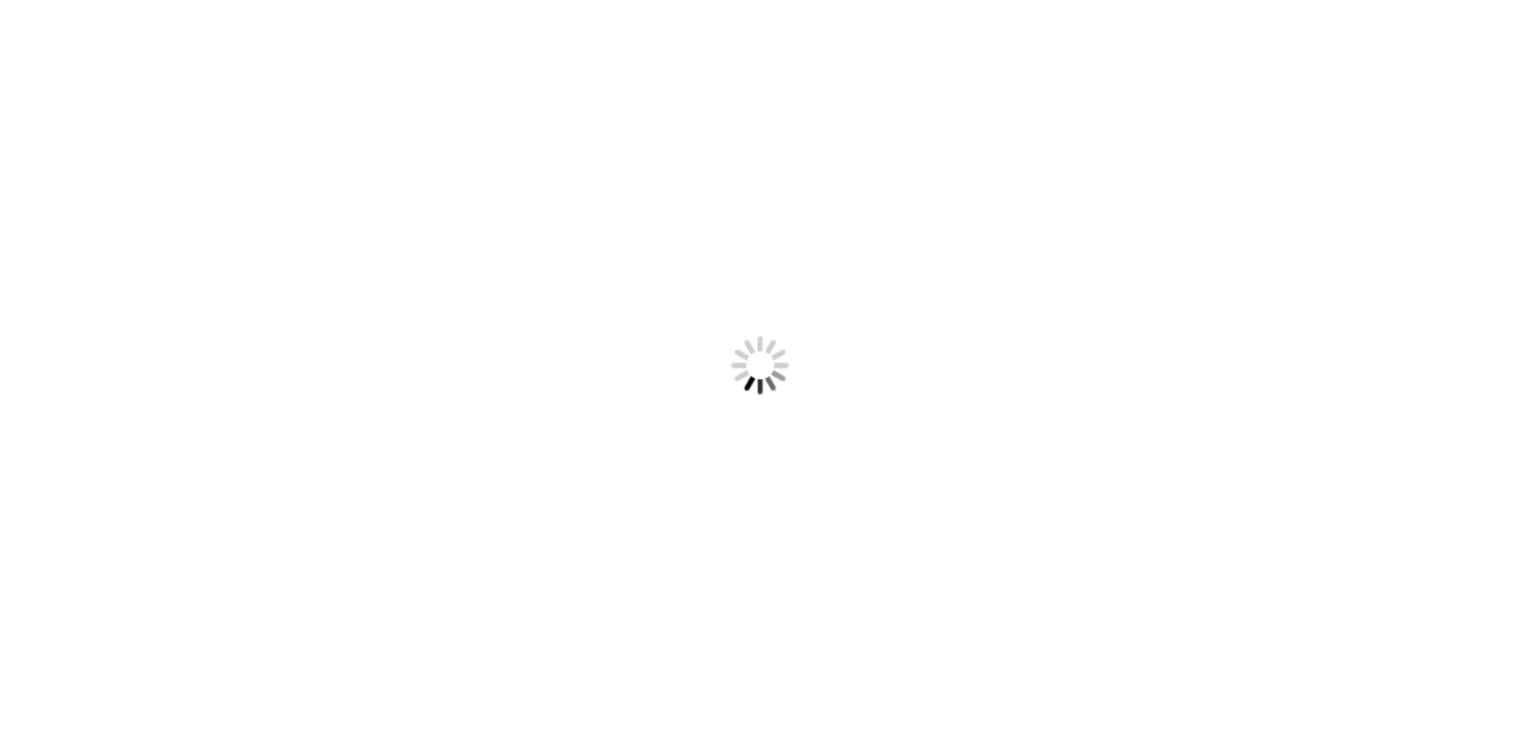 scroll, scrollTop: 0, scrollLeft: 0, axis: both 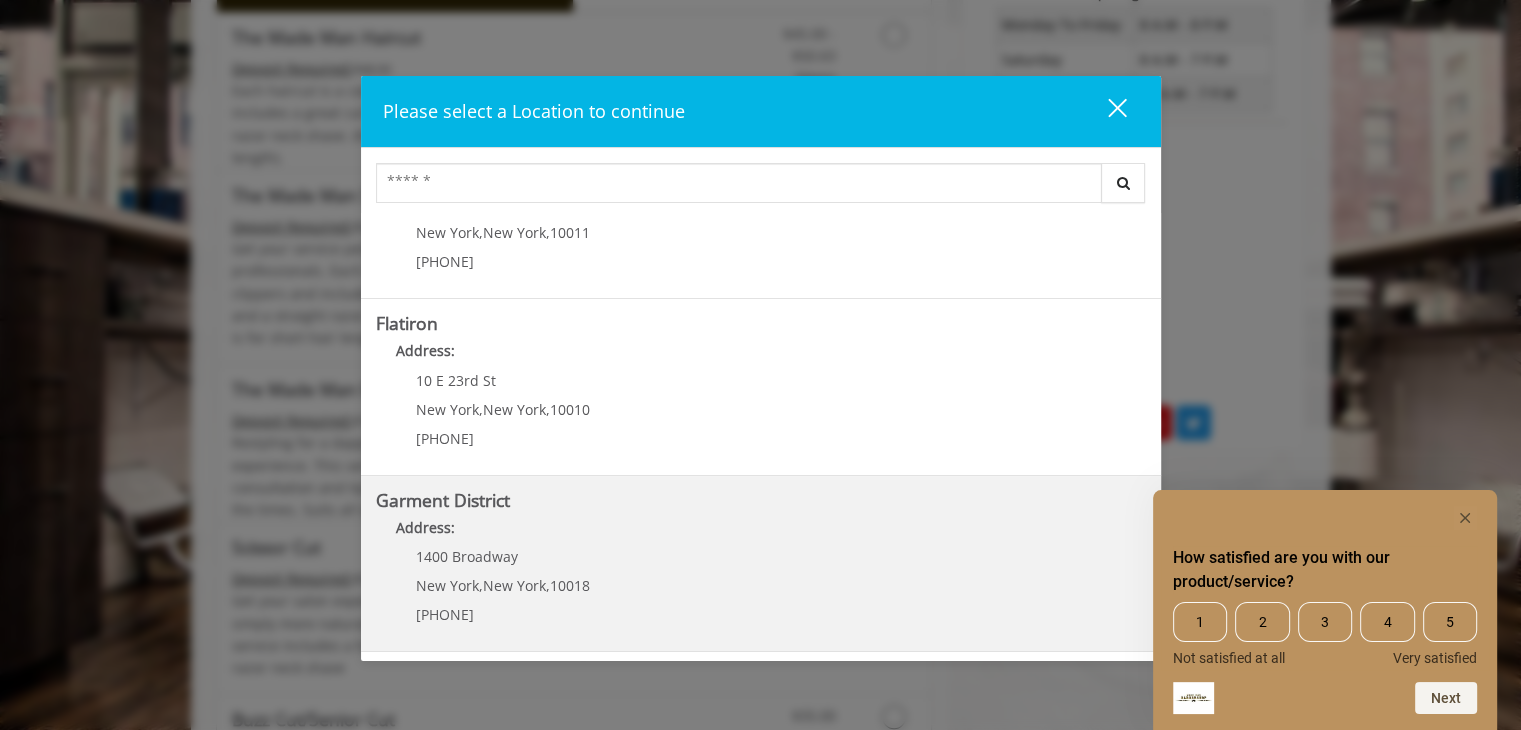 click on "1400 Broadway New York ,  New York ,  10018 (212) 997-4247" at bounding box center (488, 592) 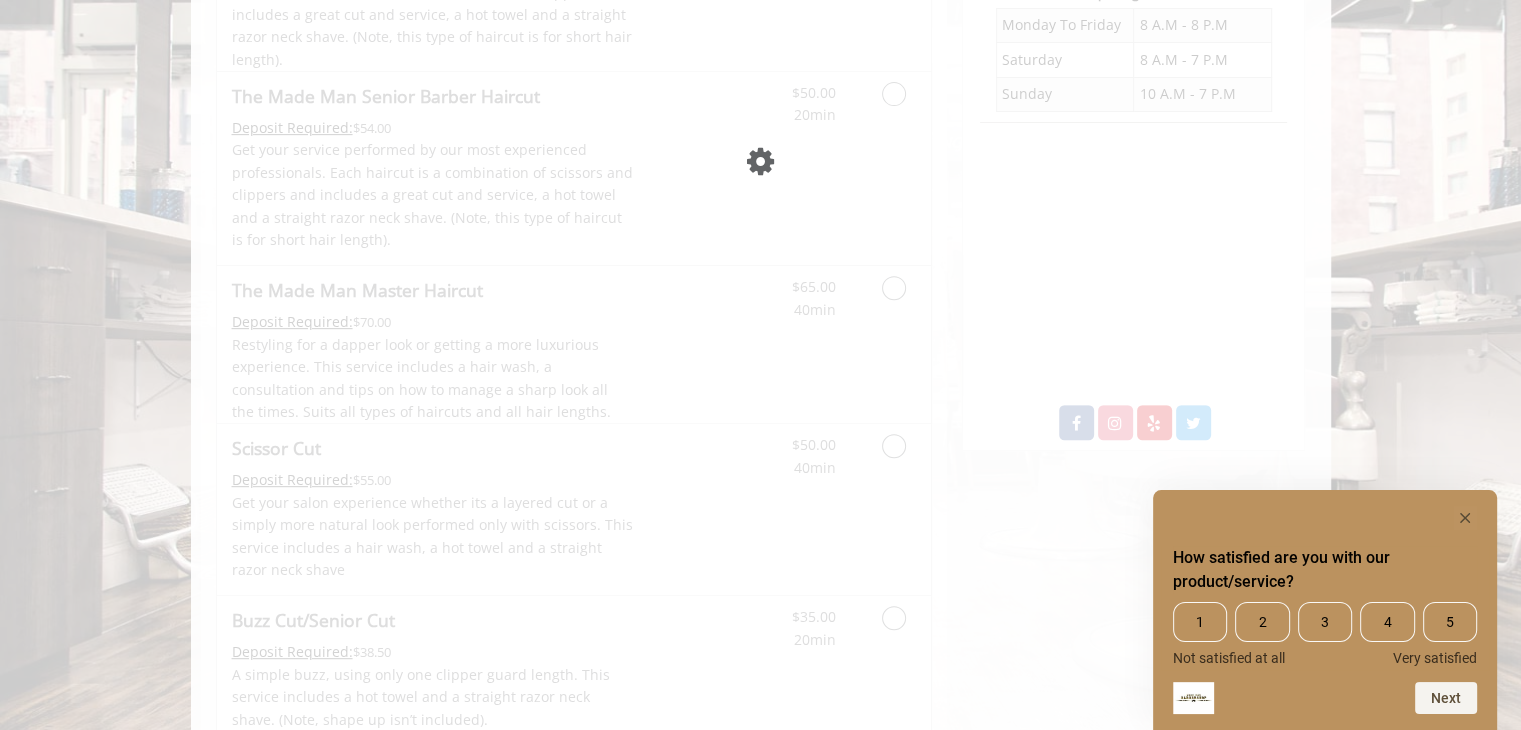 scroll, scrollTop: 0, scrollLeft: 0, axis: both 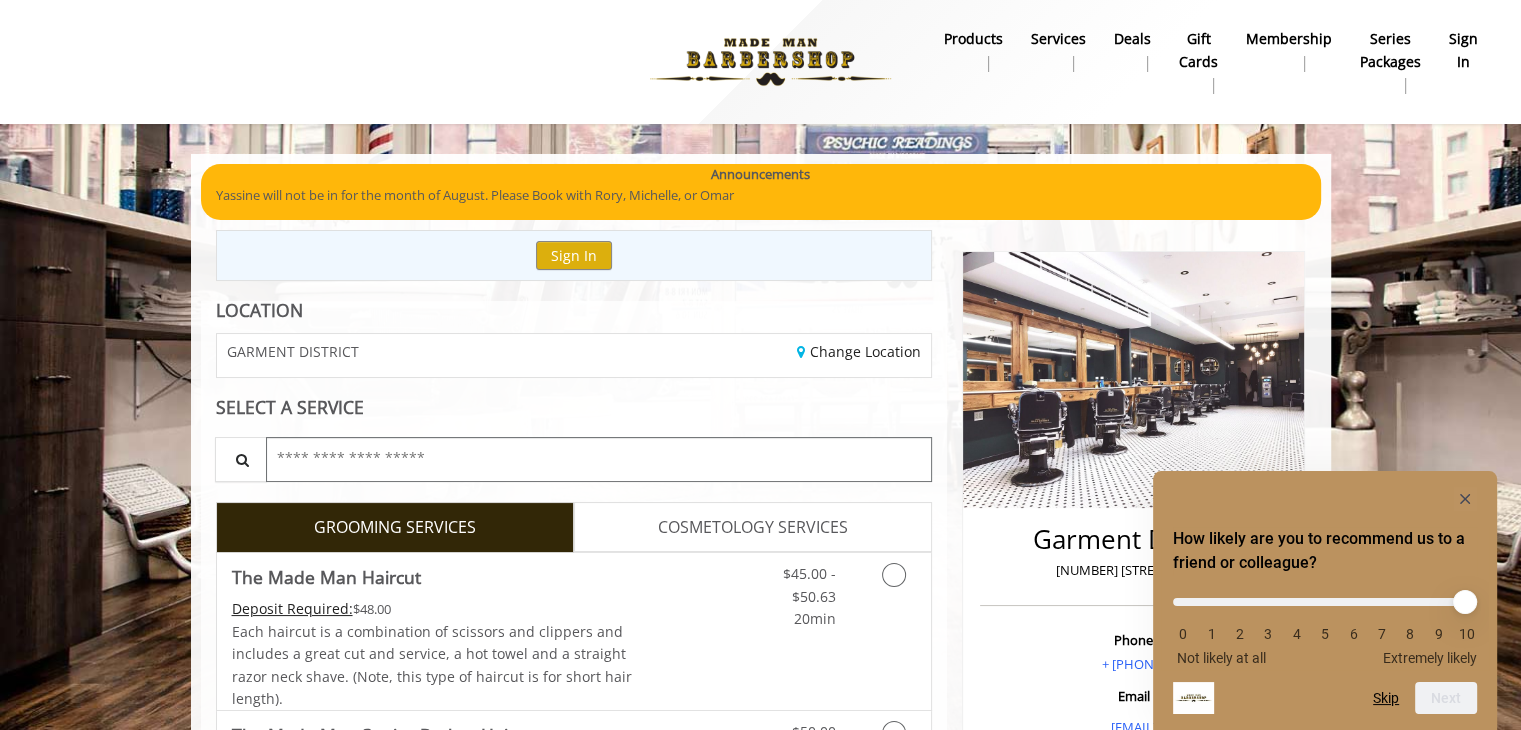 click at bounding box center (599, 459) 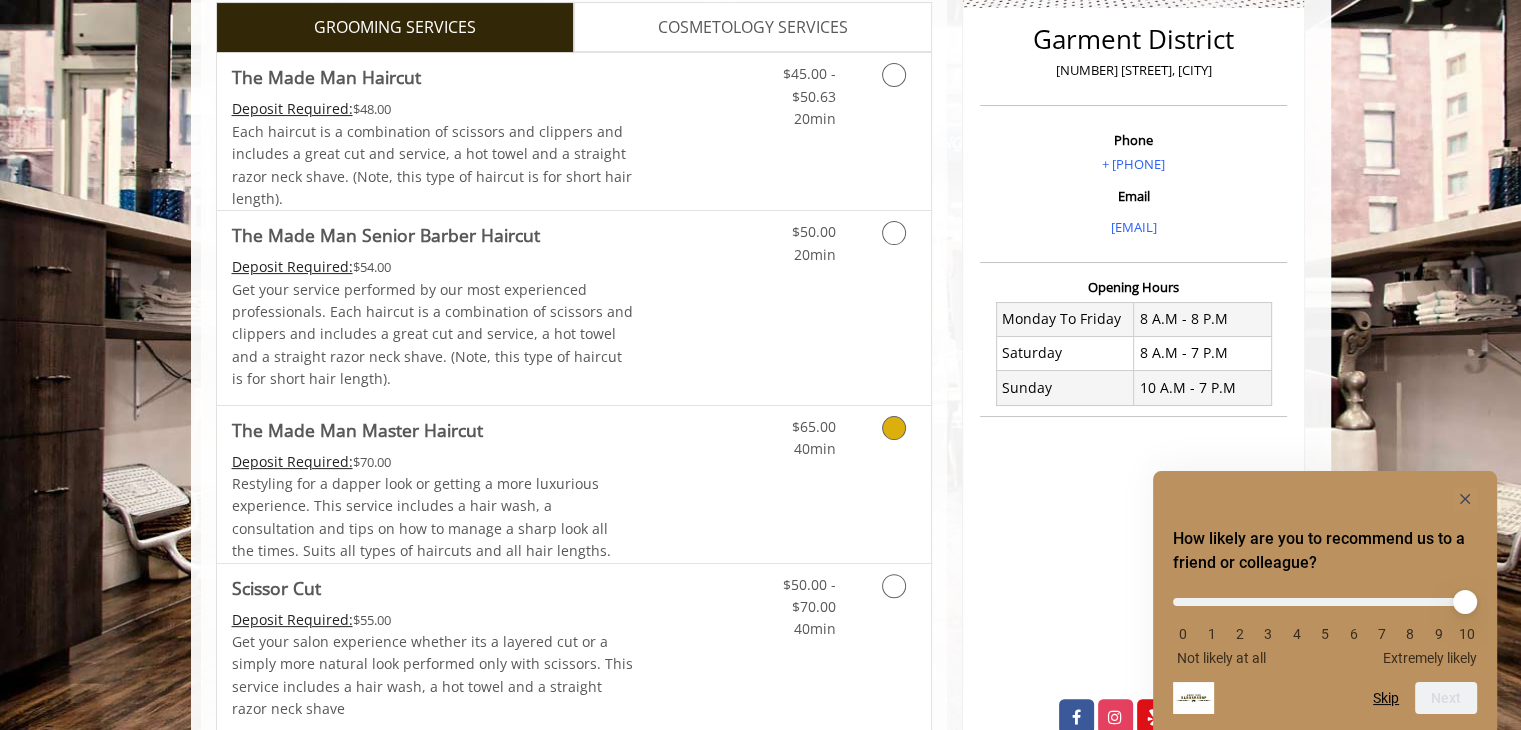 scroll, scrollTop: 700, scrollLeft: 0, axis: vertical 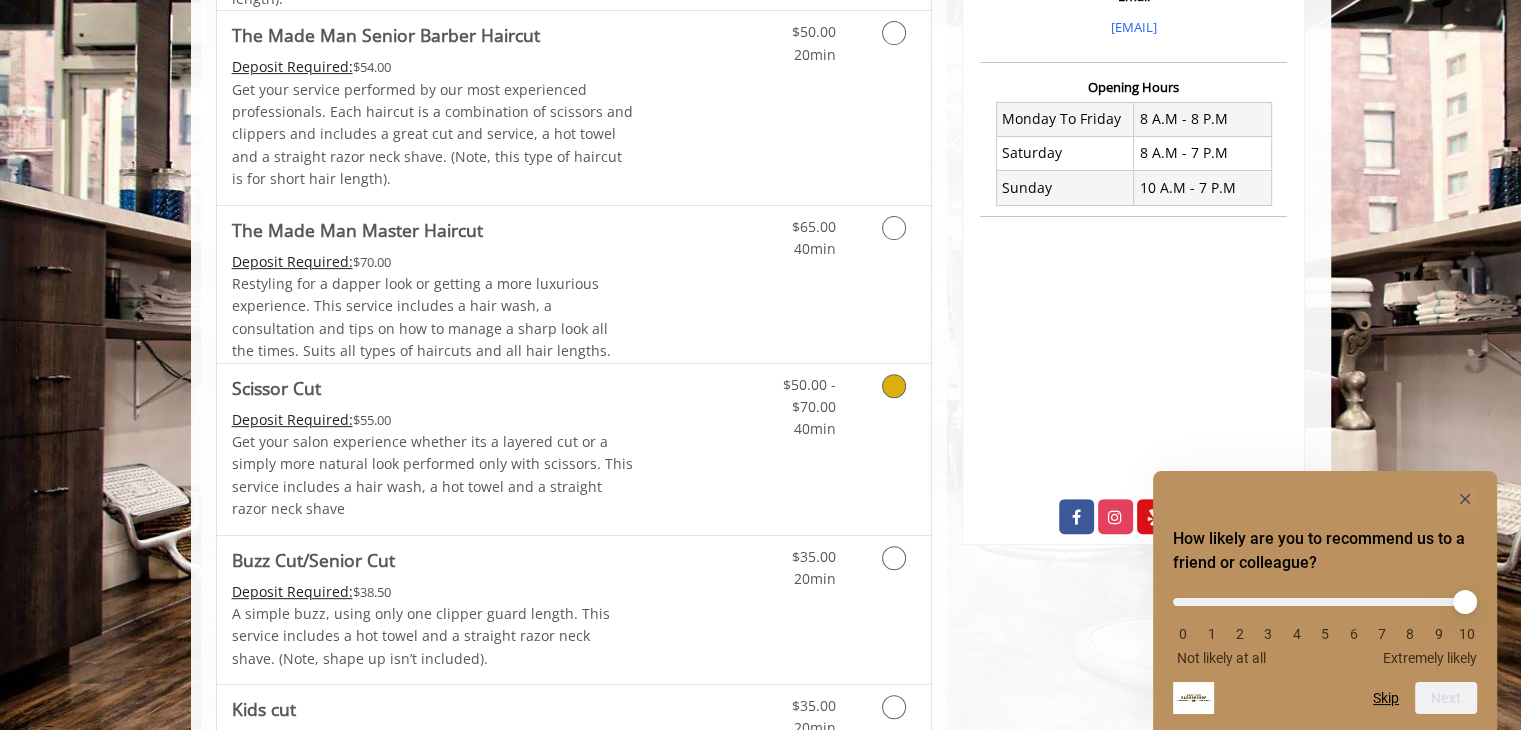 click on "Discounted Price" at bounding box center [692, 449] 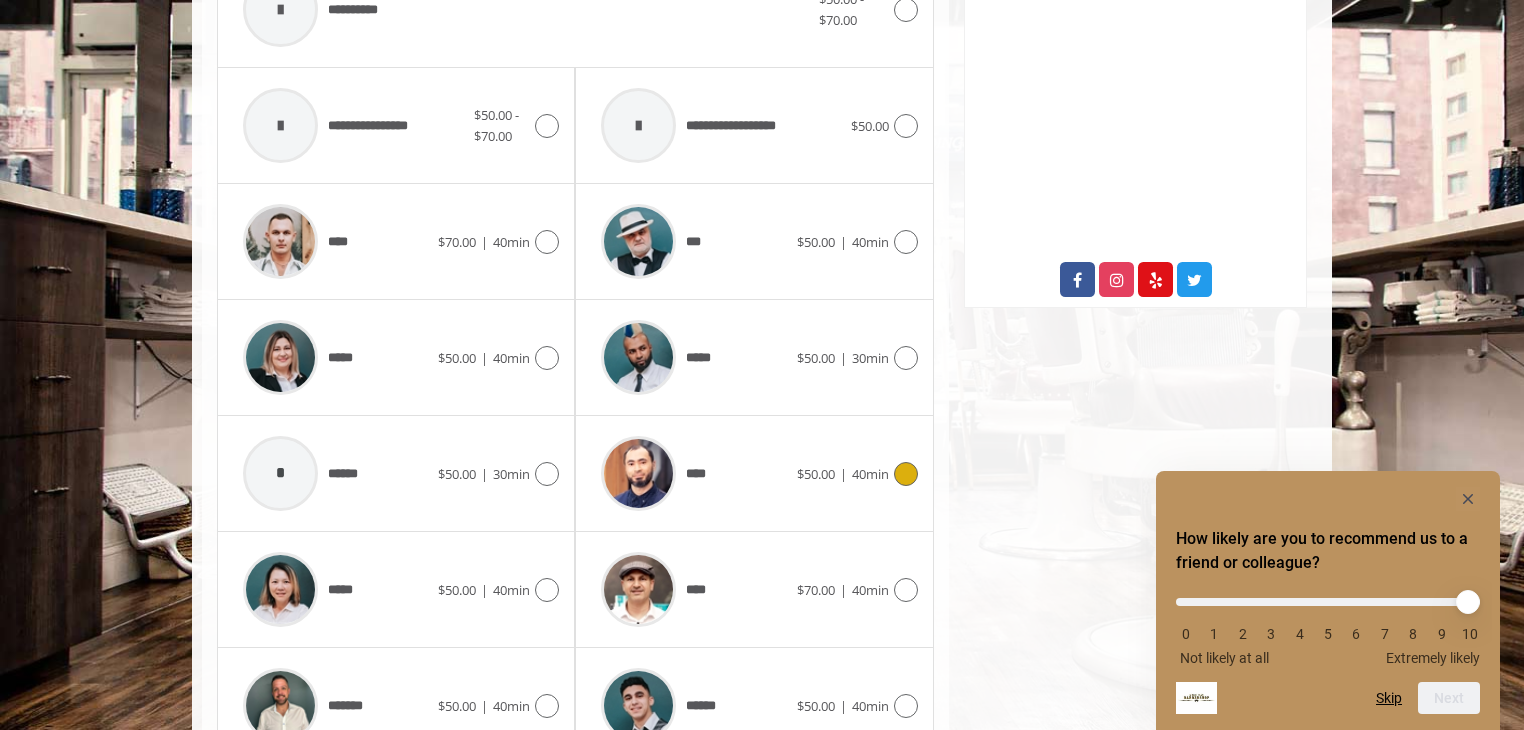 scroll, scrollTop: 1037, scrollLeft: 0, axis: vertical 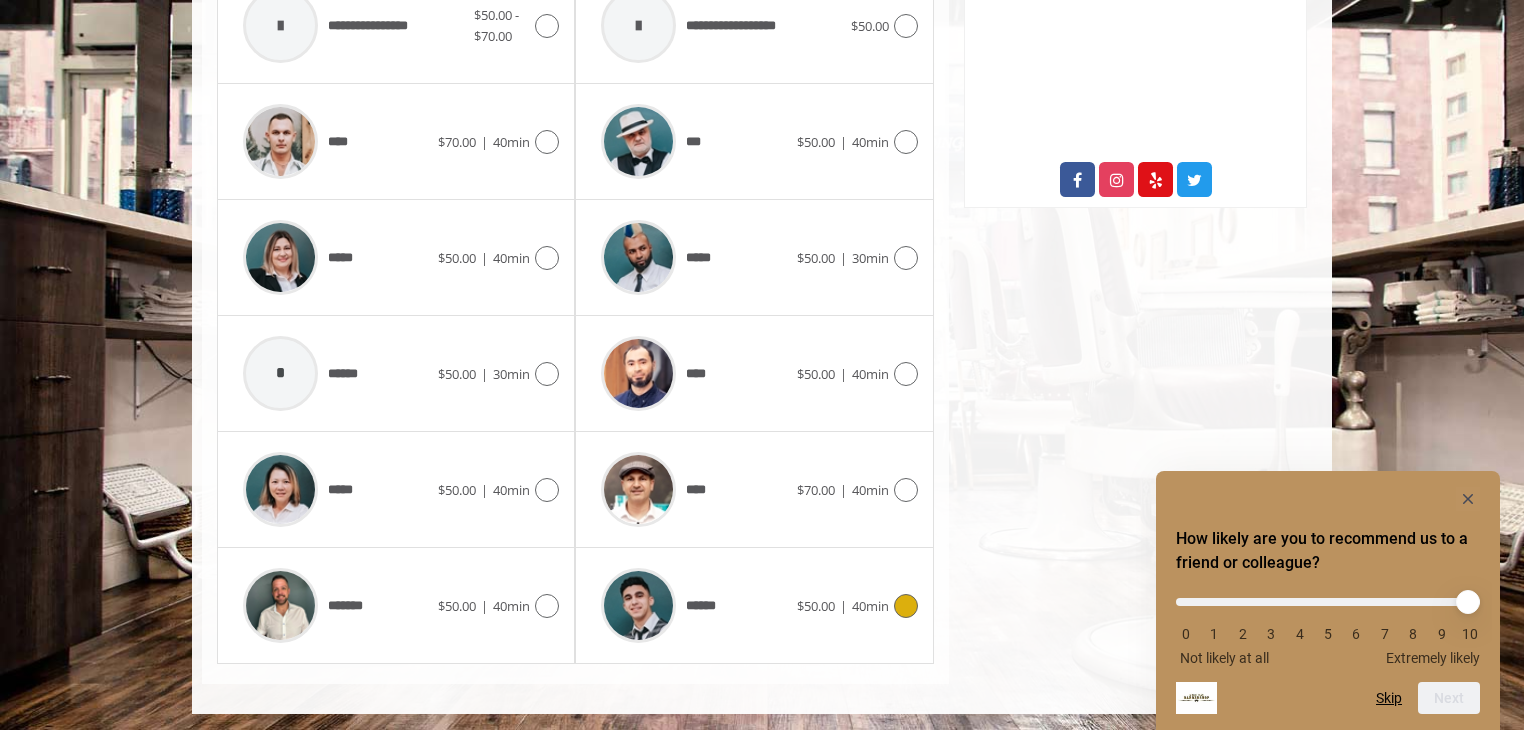 click on "******" at bounding box center (693, 605) 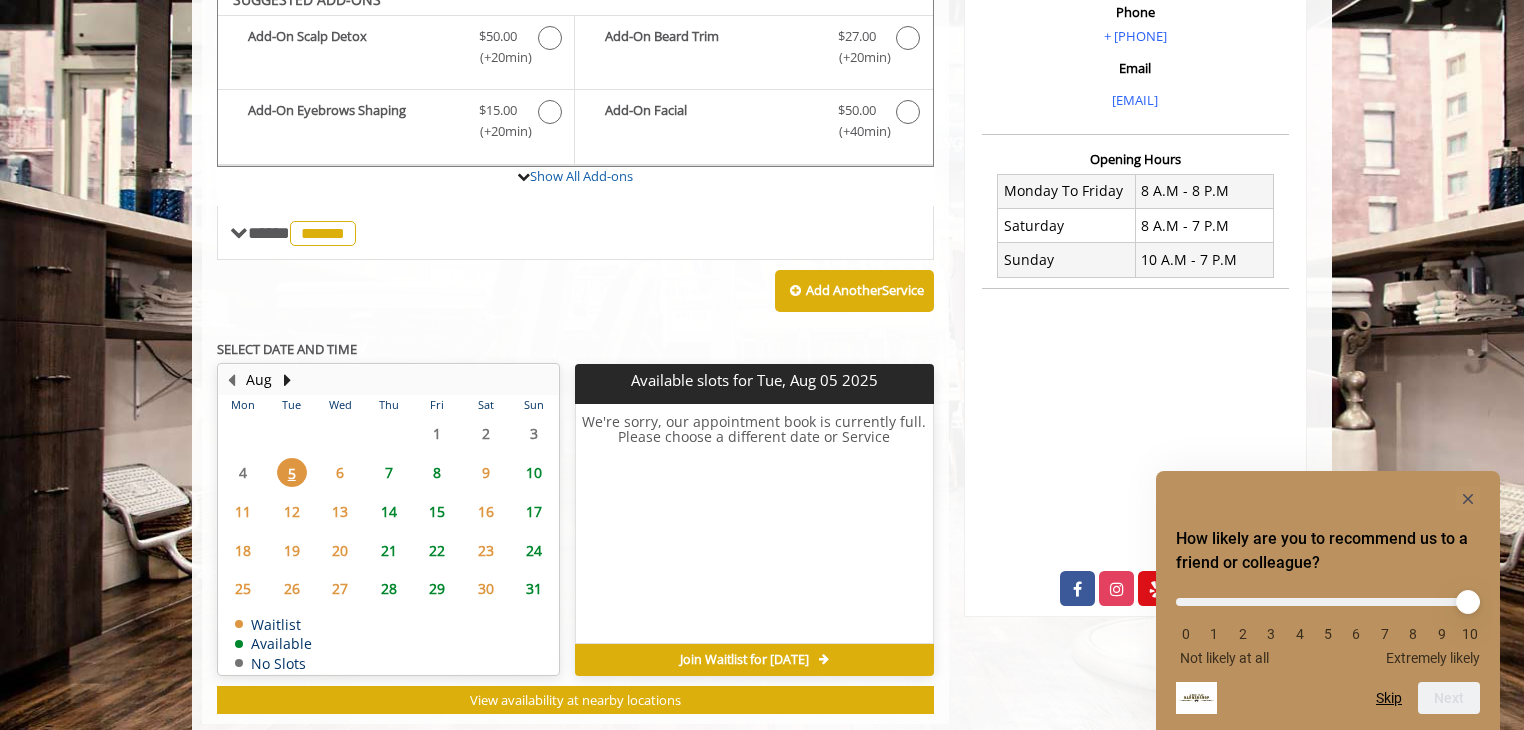 scroll, scrollTop: 608, scrollLeft: 0, axis: vertical 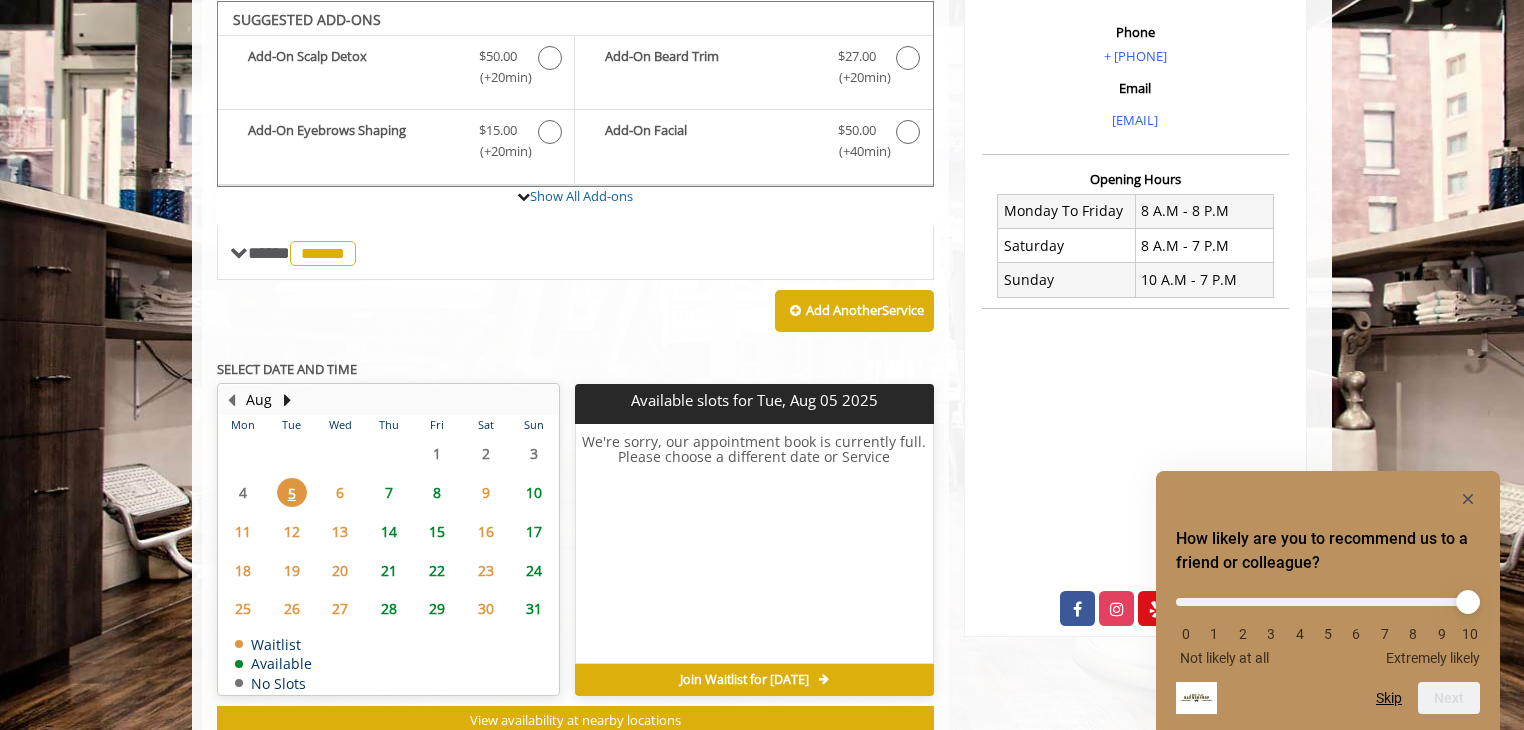 click on "6" 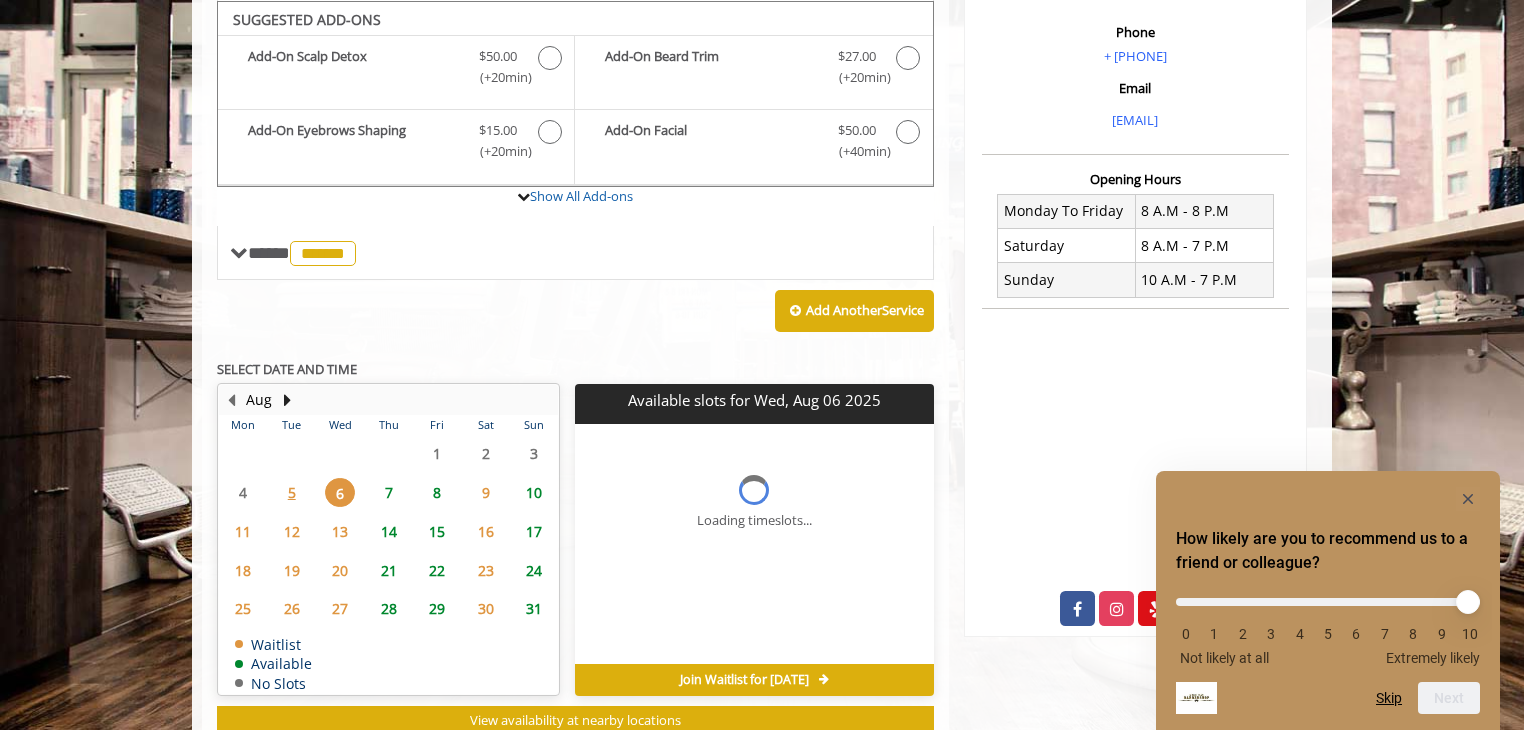 scroll, scrollTop: 668, scrollLeft: 0, axis: vertical 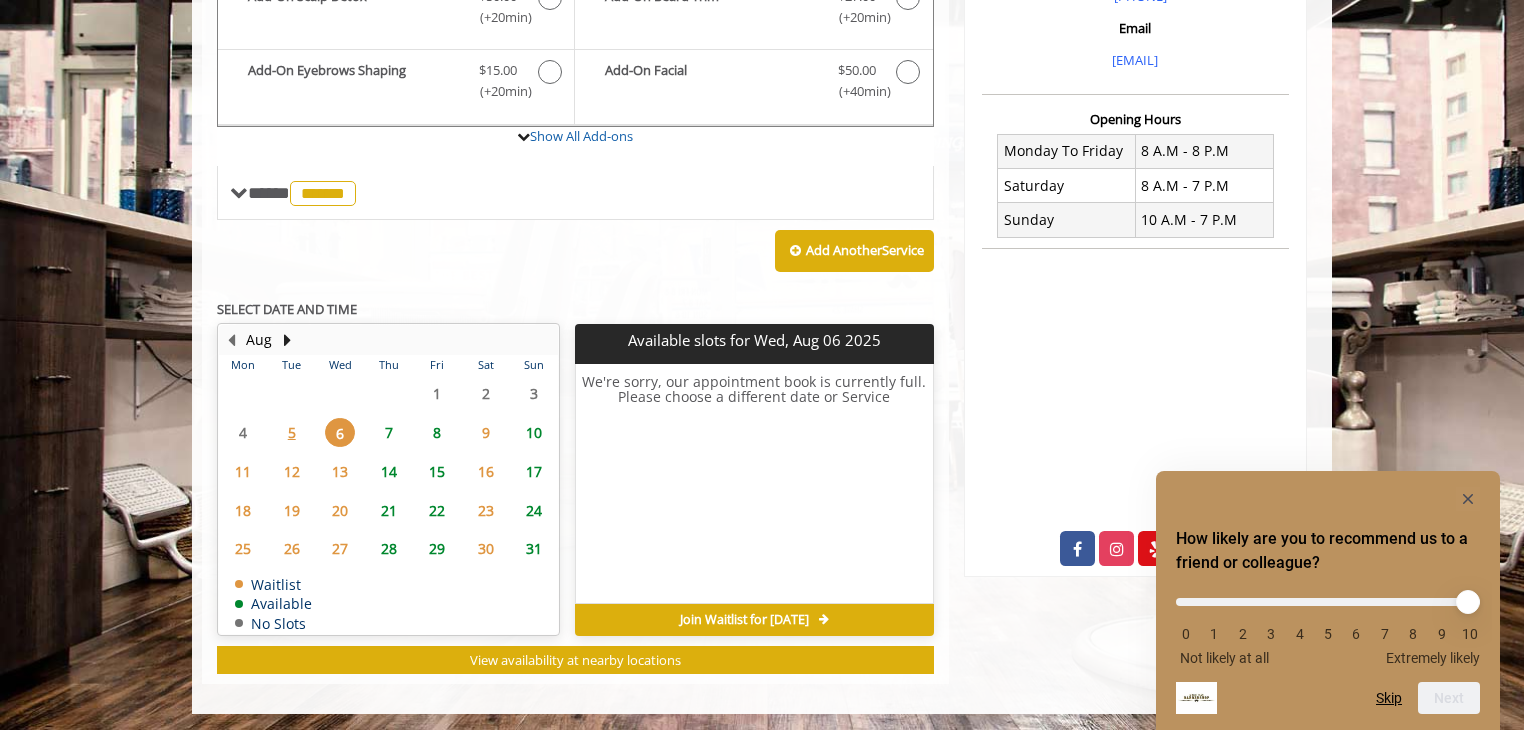 click on "7" 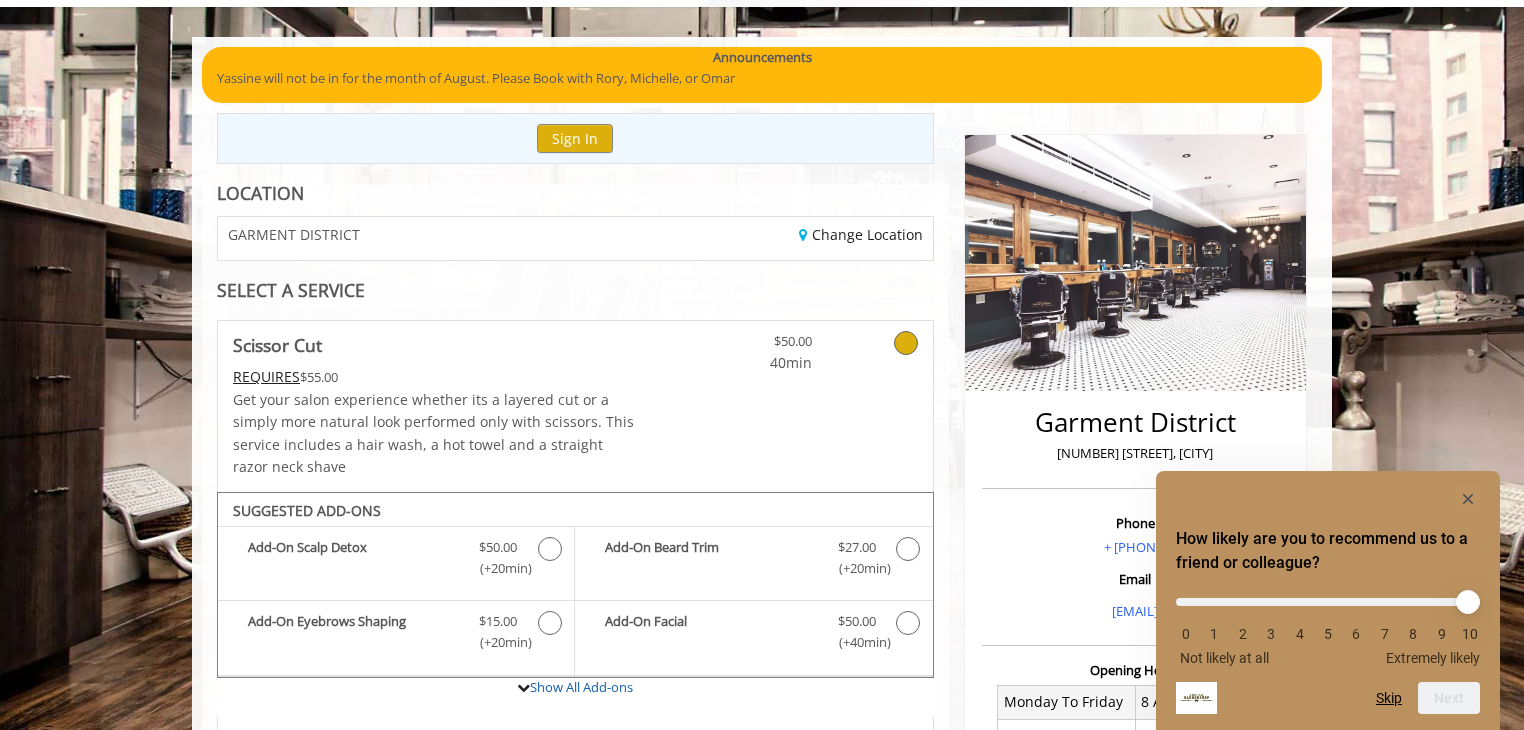 scroll, scrollTop: 400, scrollLeft: 0, axis: vertical 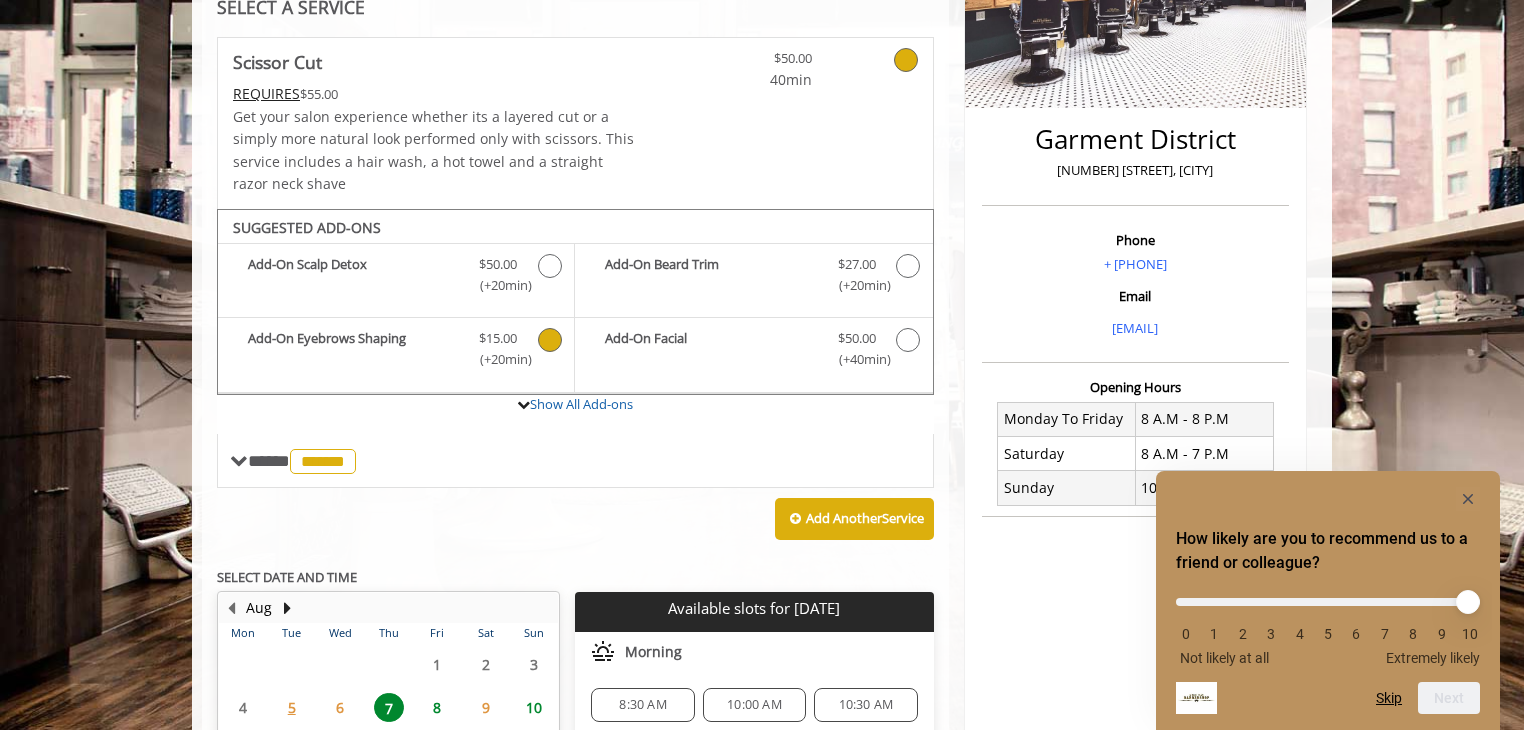 click at bounding box center (550, 340) 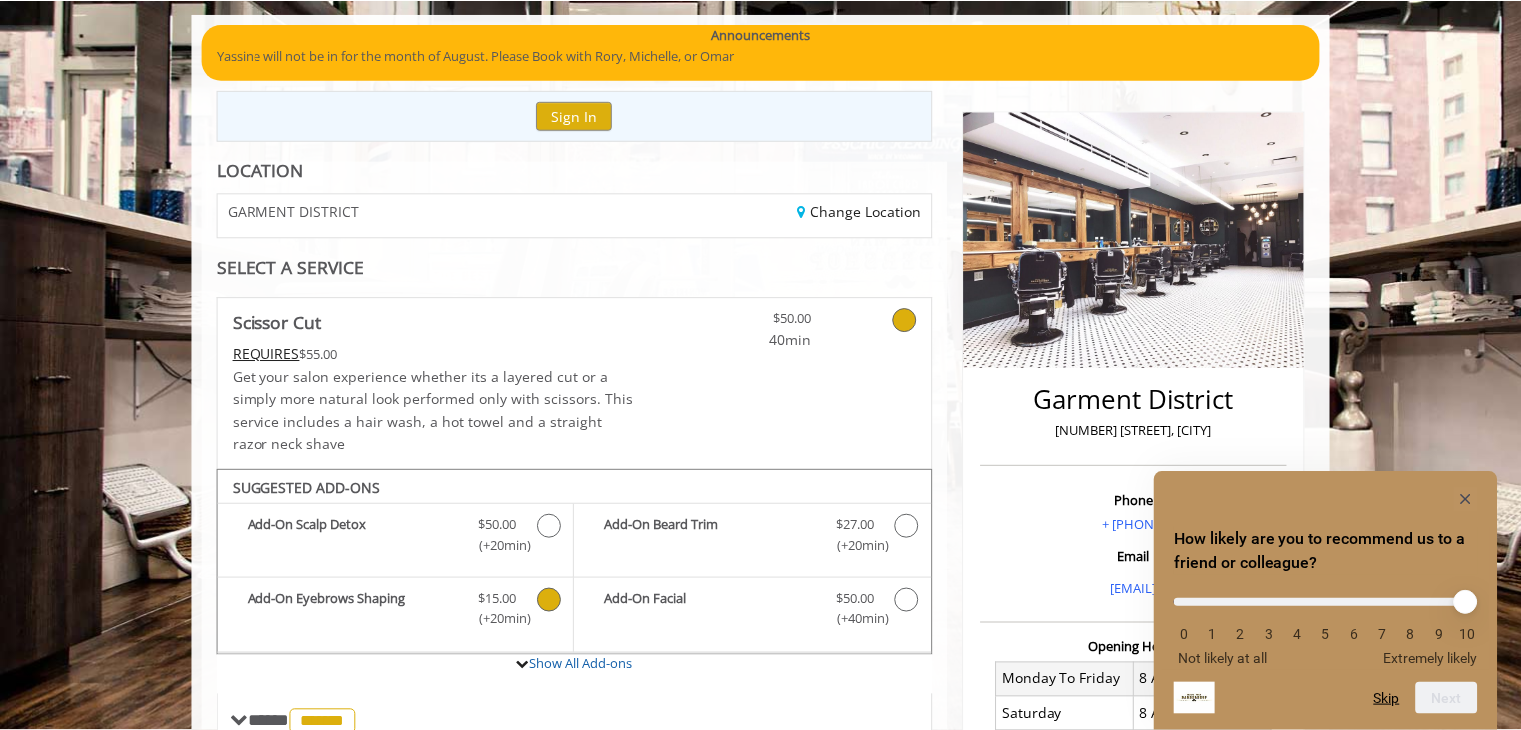 scroll, scrollTop: 0, scrollLeft: 0, axis: both 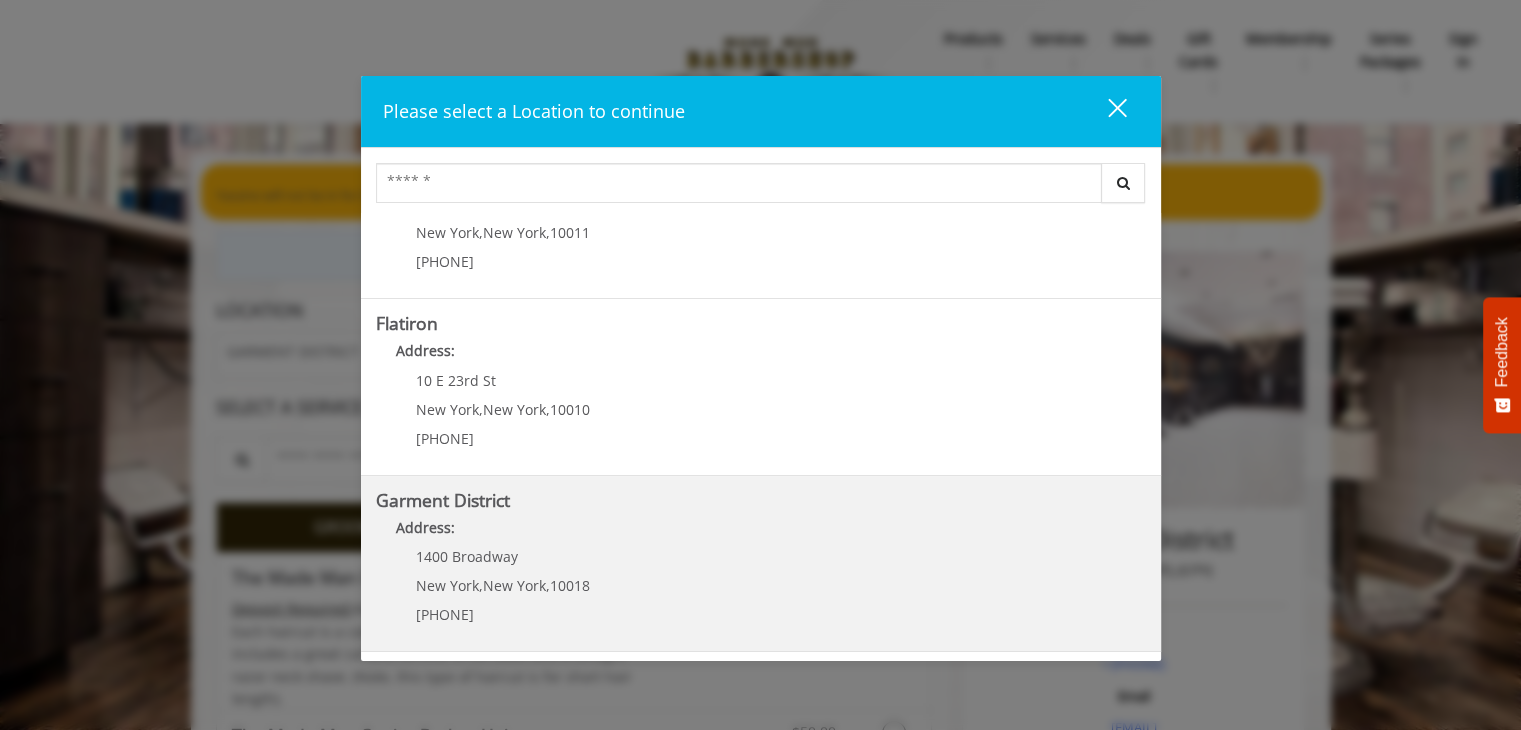 click on "Garment District Address: 1400 Broadway New York ,  New York ,  10018 (212) 997-4247" at bounding box center (761, 564) 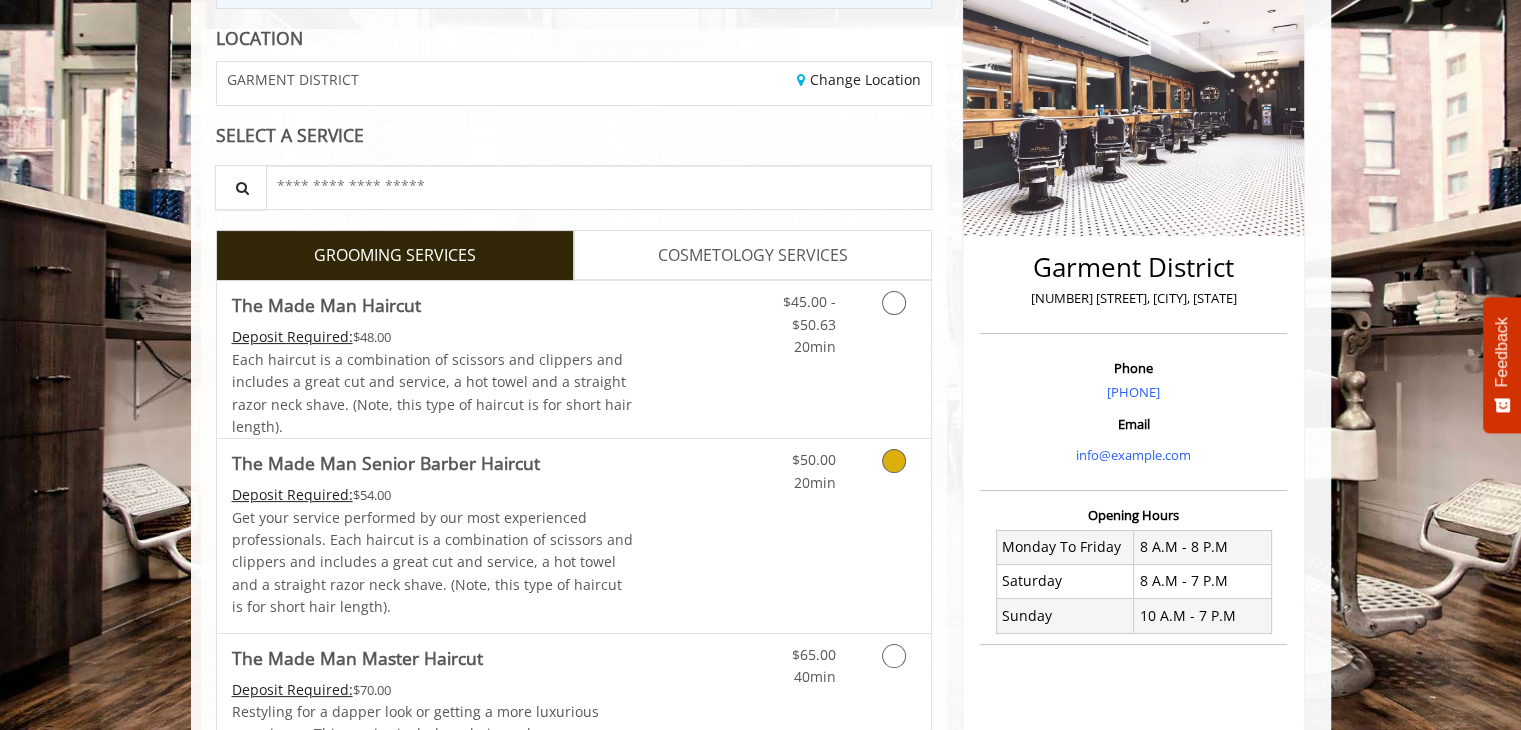 scroll, scrollTop: 300, scrollLeft: 0, axis: vertical 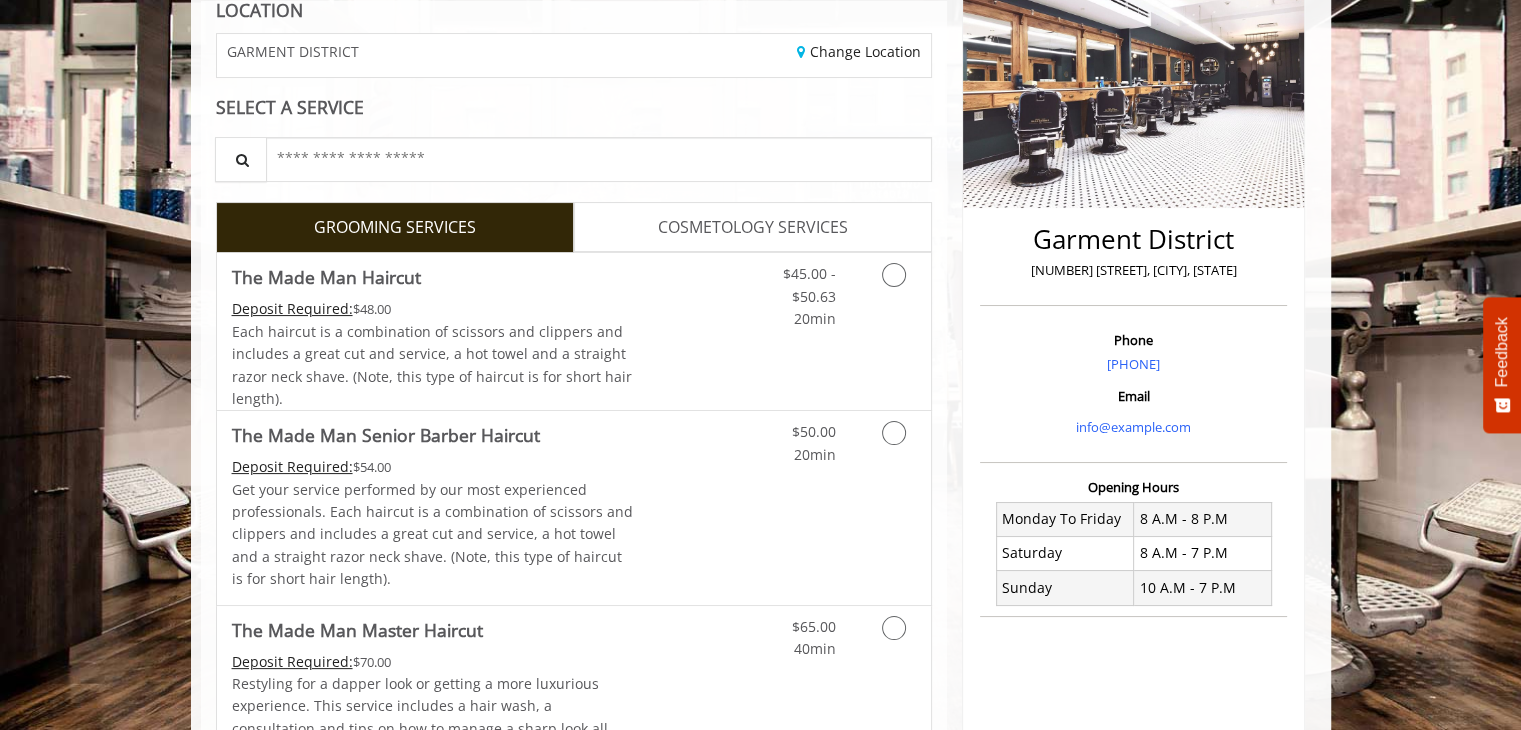click on "COSMETOLOGY SERVICES" at bounding box center [753, 228] 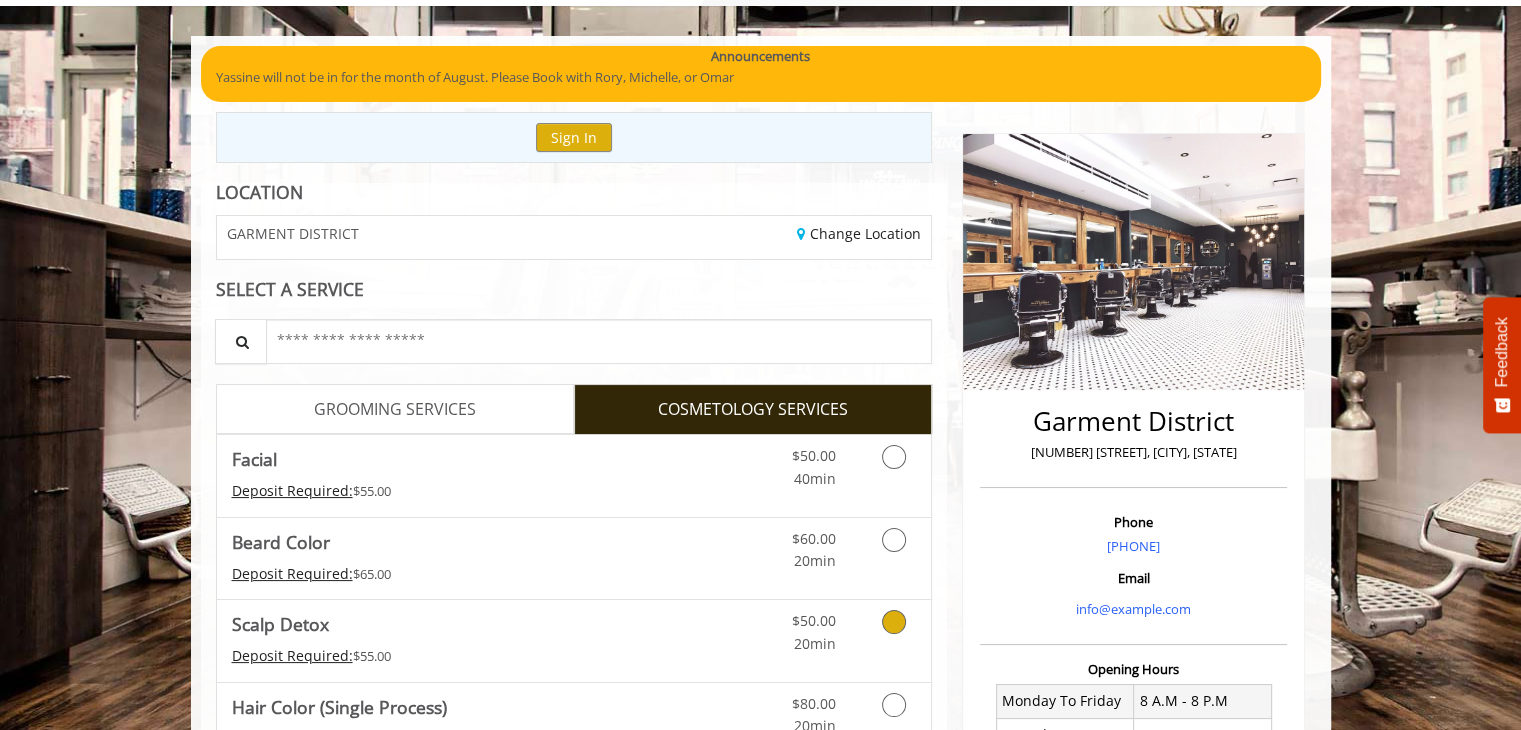scroll, scrollTop: 0, scrollLeft: 0, axis: both 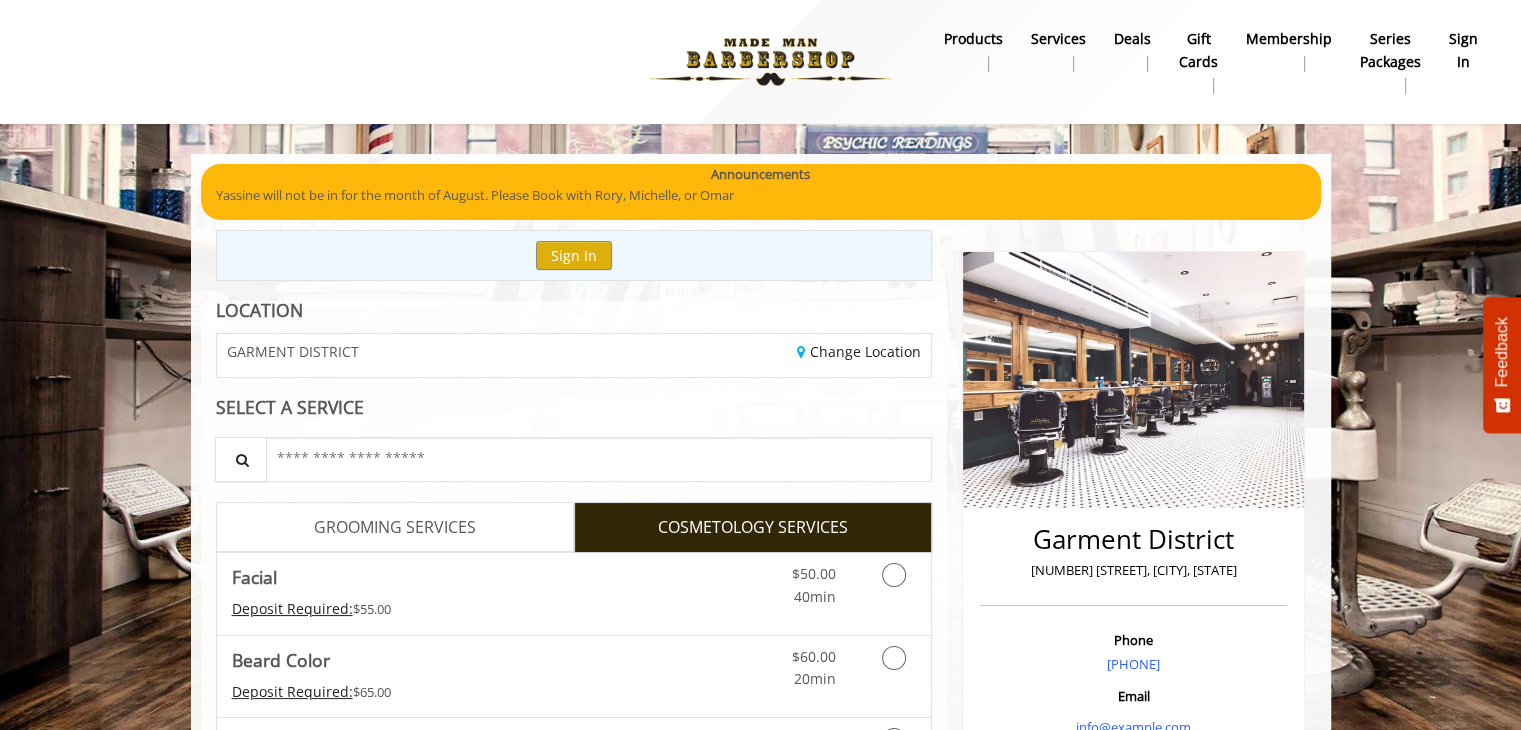 click on "GROOMING SERVICES" at bounding box center (395, 528) 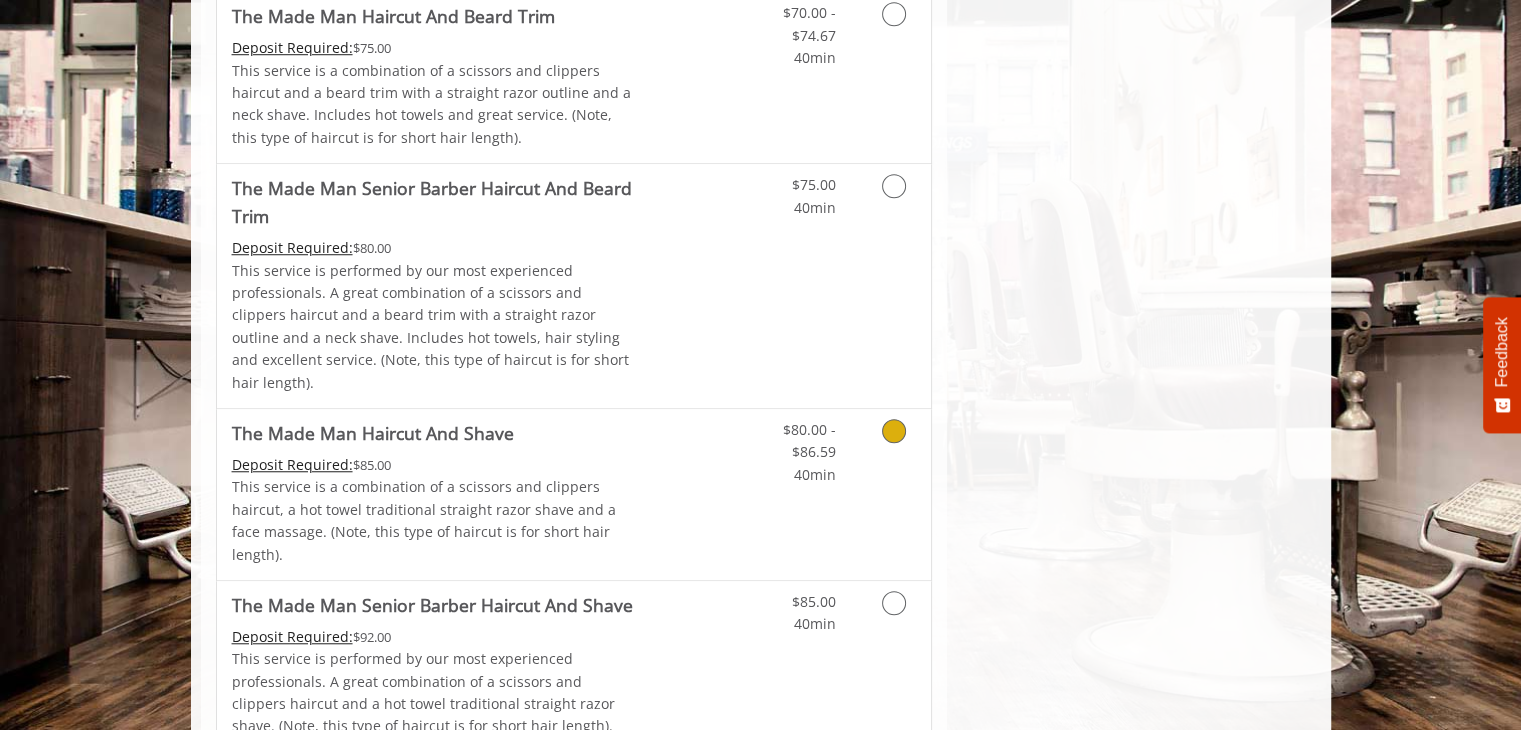 scroll, scrollTop: 1643, scrollLeft: 0, axis: vertical 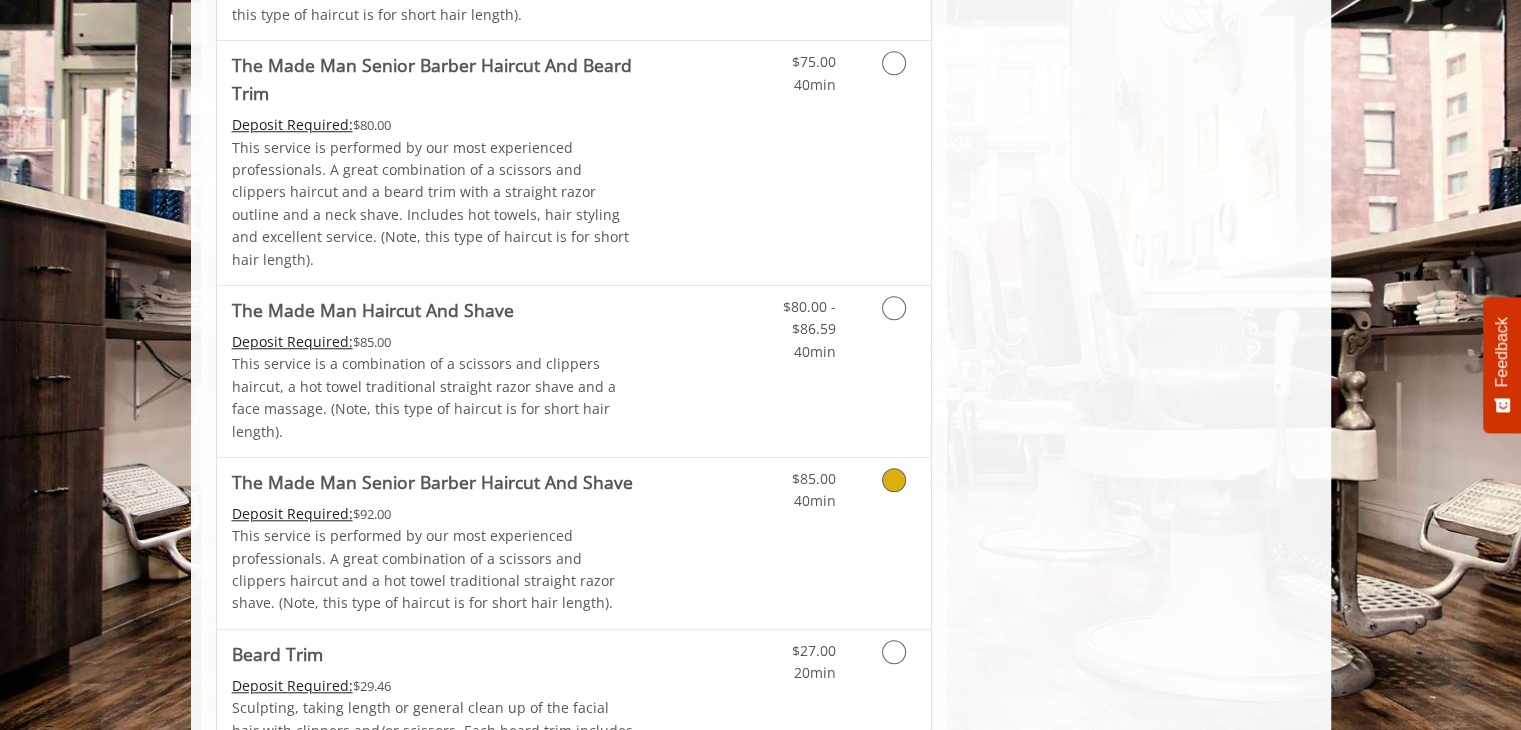 click on "This service is performed by our most experienced professionals. A great combination of a scissors and clippers haircut and a hot towel traditional straight razor shave. (Note, this type of haircut is for short hair length)." at bounding box center (433, 570) 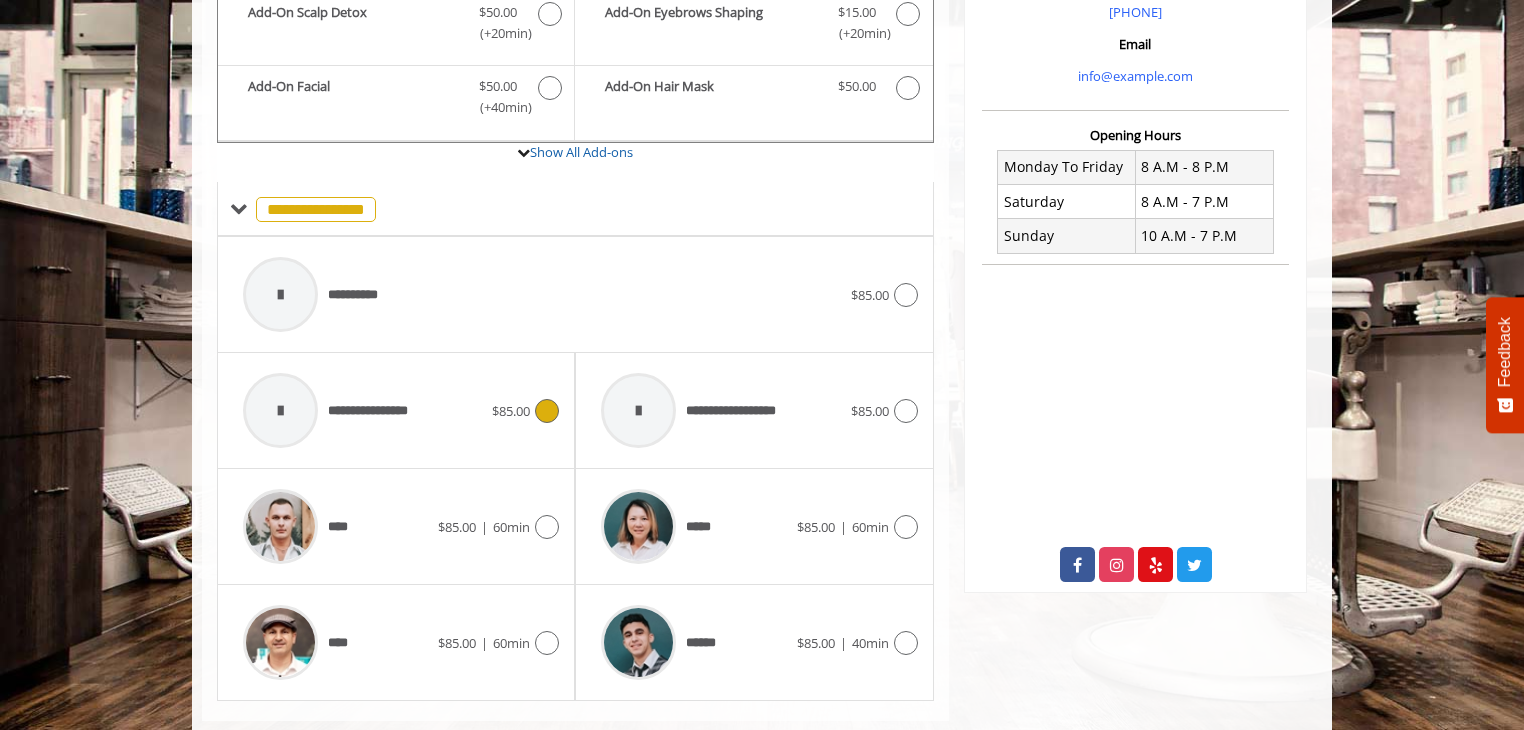 scroll, scrollTop: 690, scrollLeft: 0, axis: vertical 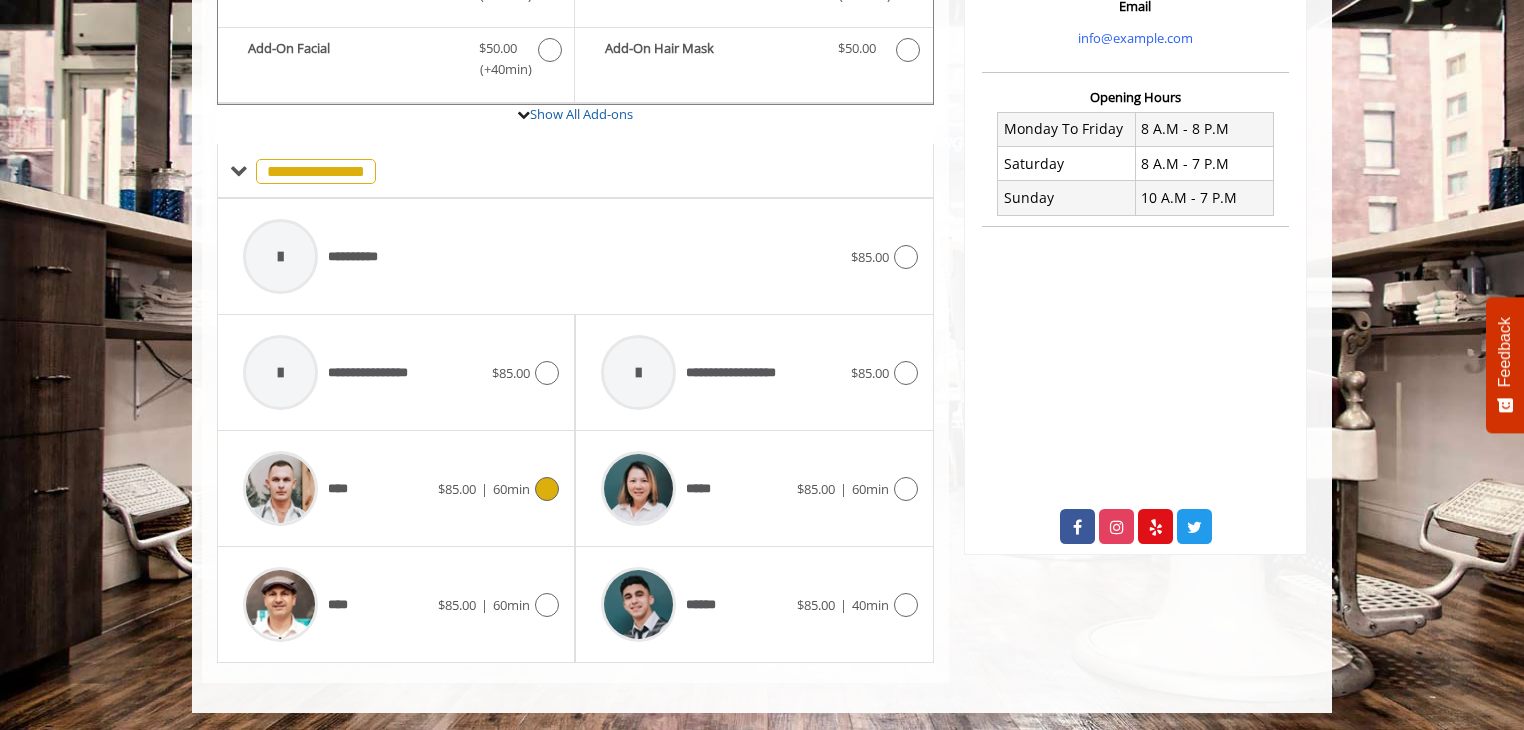 click on "****" at bounding box center [335, 488] 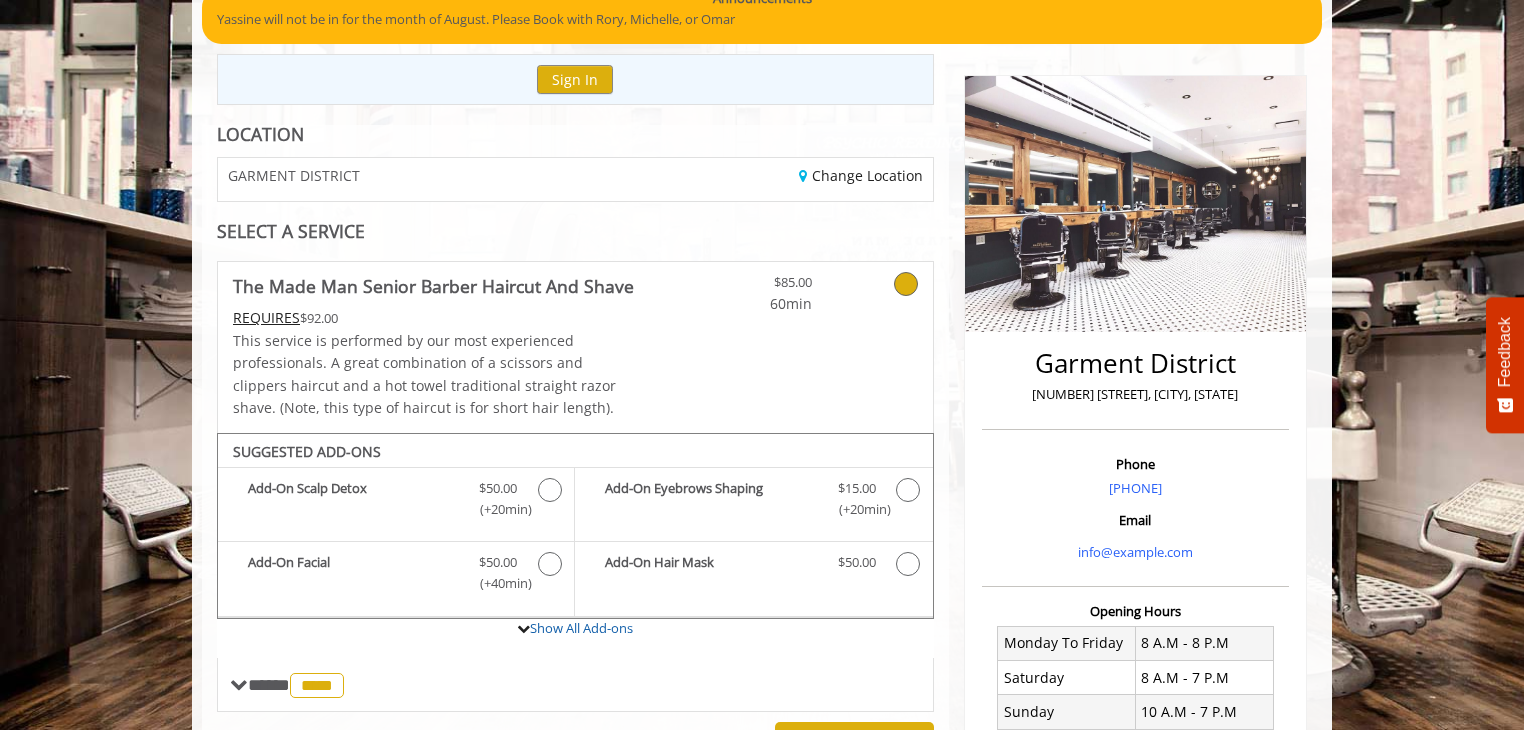 scroll, scrollTop: 168, scrollLeft: 0, axis: vertical 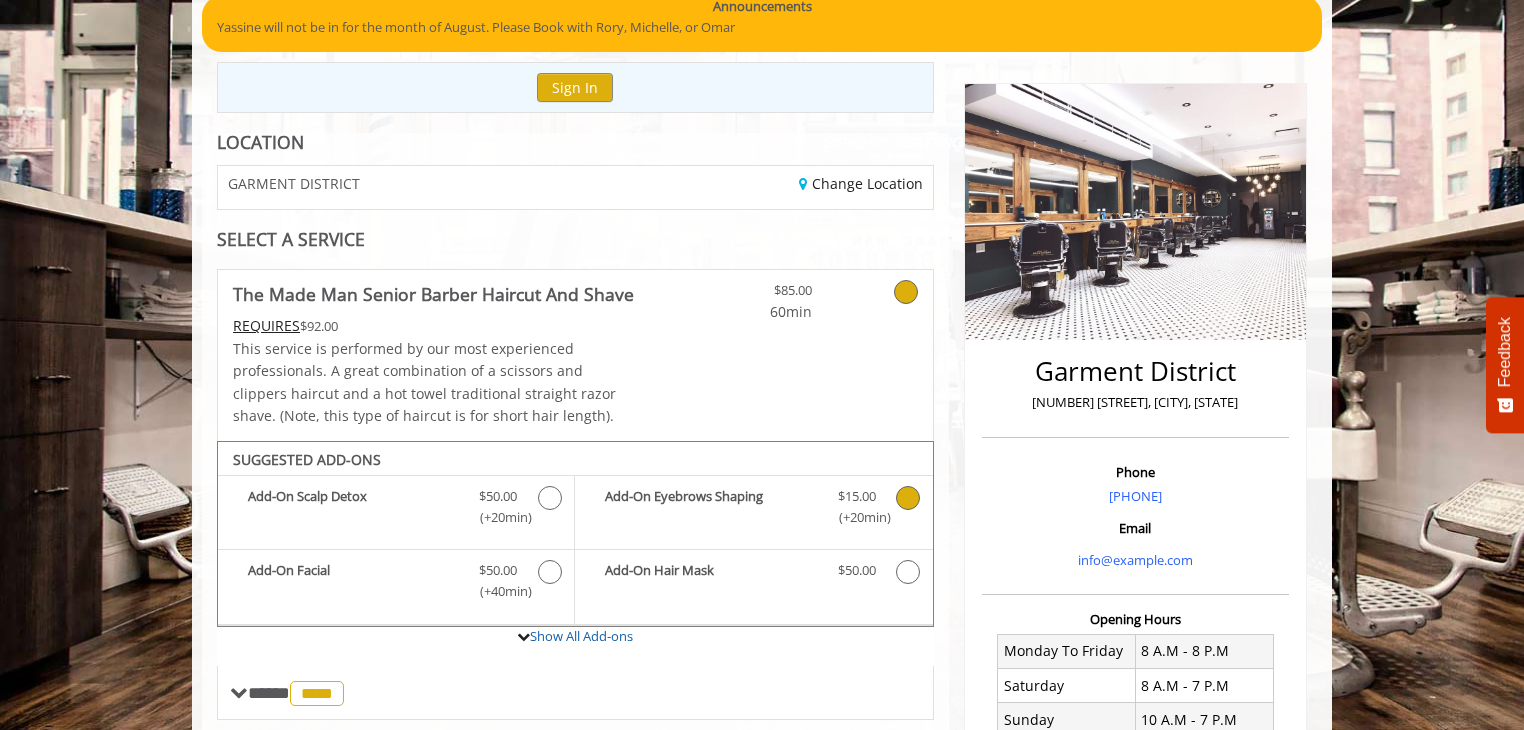 click at bounding box center (908, 498) 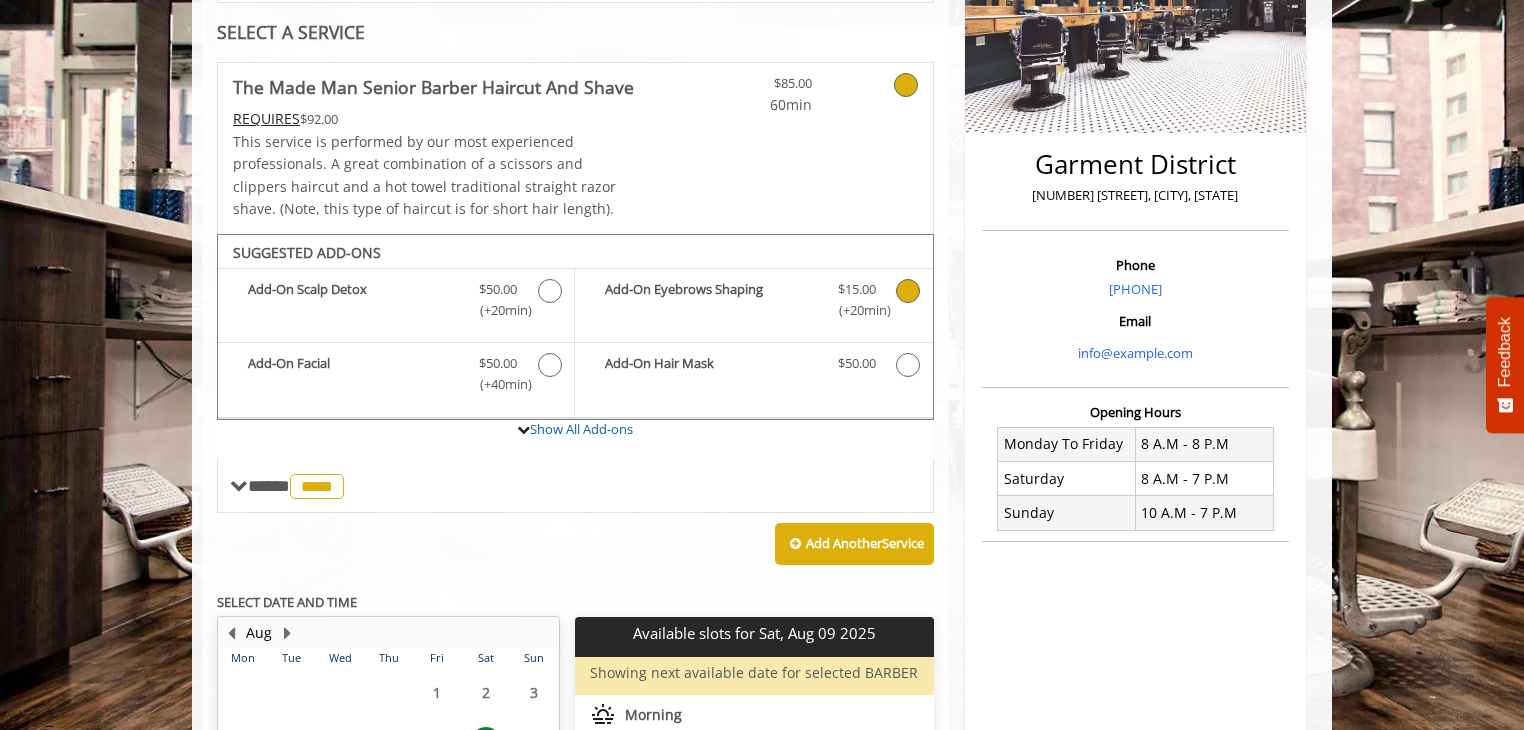 scroll, scrollTop: 568, scrollLeft: 0, axis: vertical 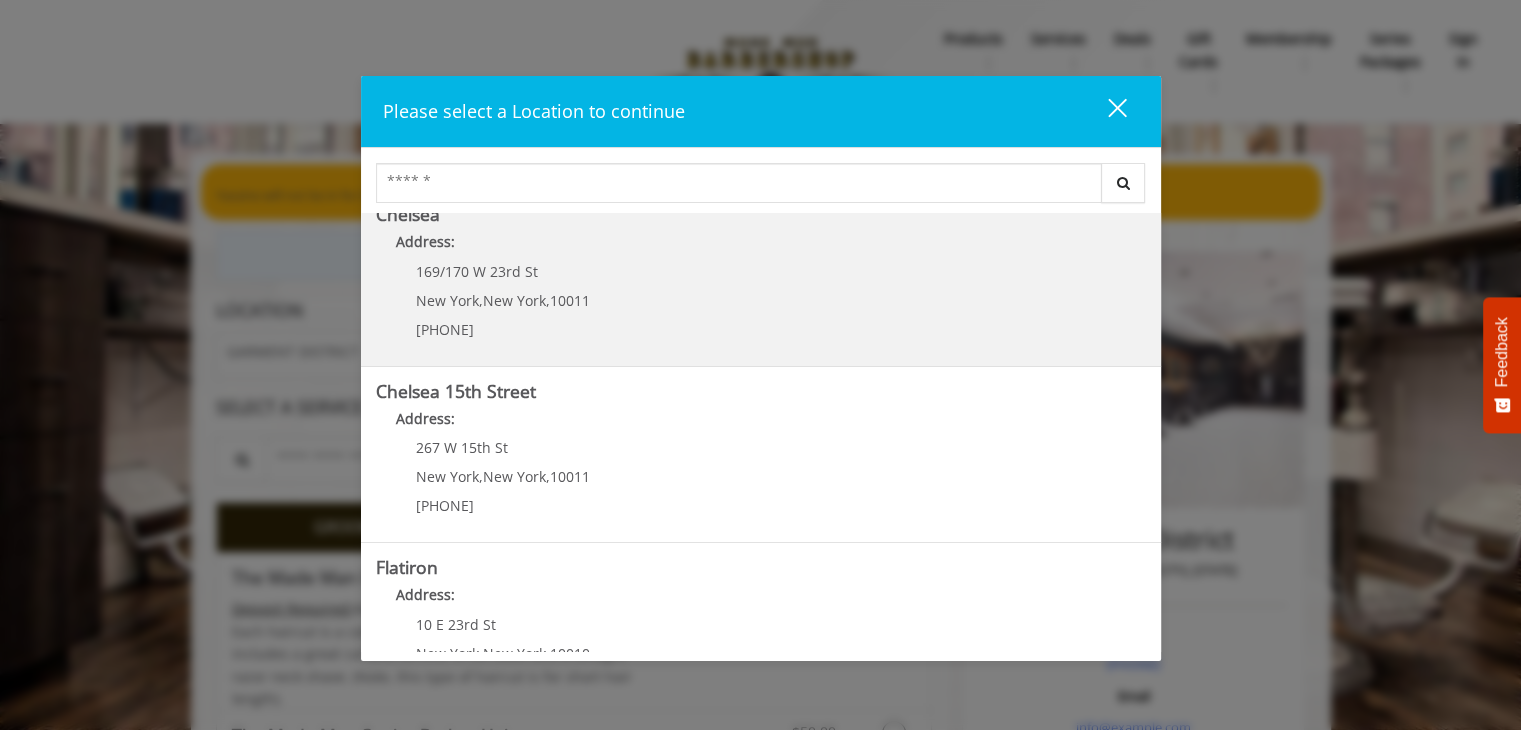 click on "169/170  W 23rd St New York ,  New York ,  10011 (917) 639-3902" at bounding box center [488, 307] 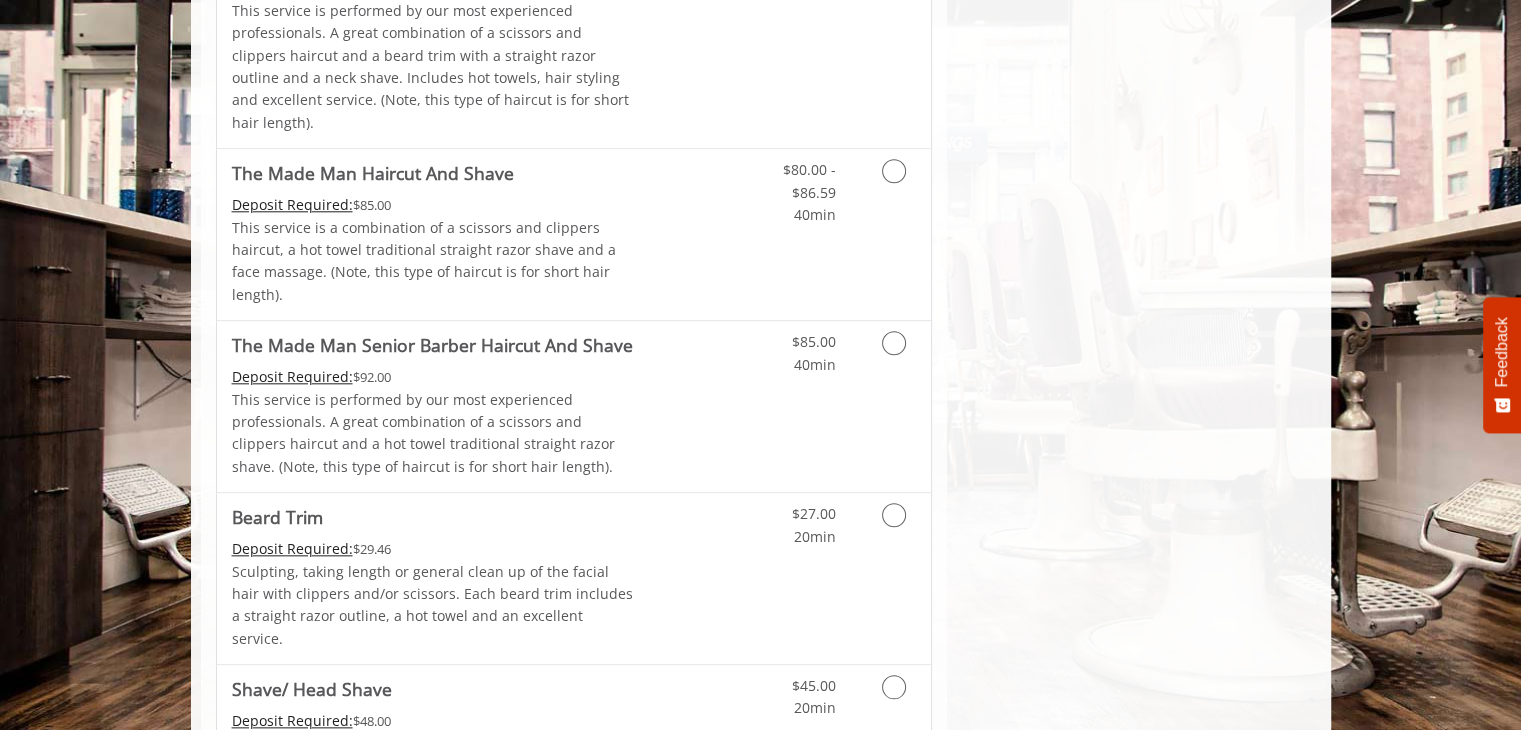 scroll, scrollTop: 1959, scrollLeft: 0, axis: vertical 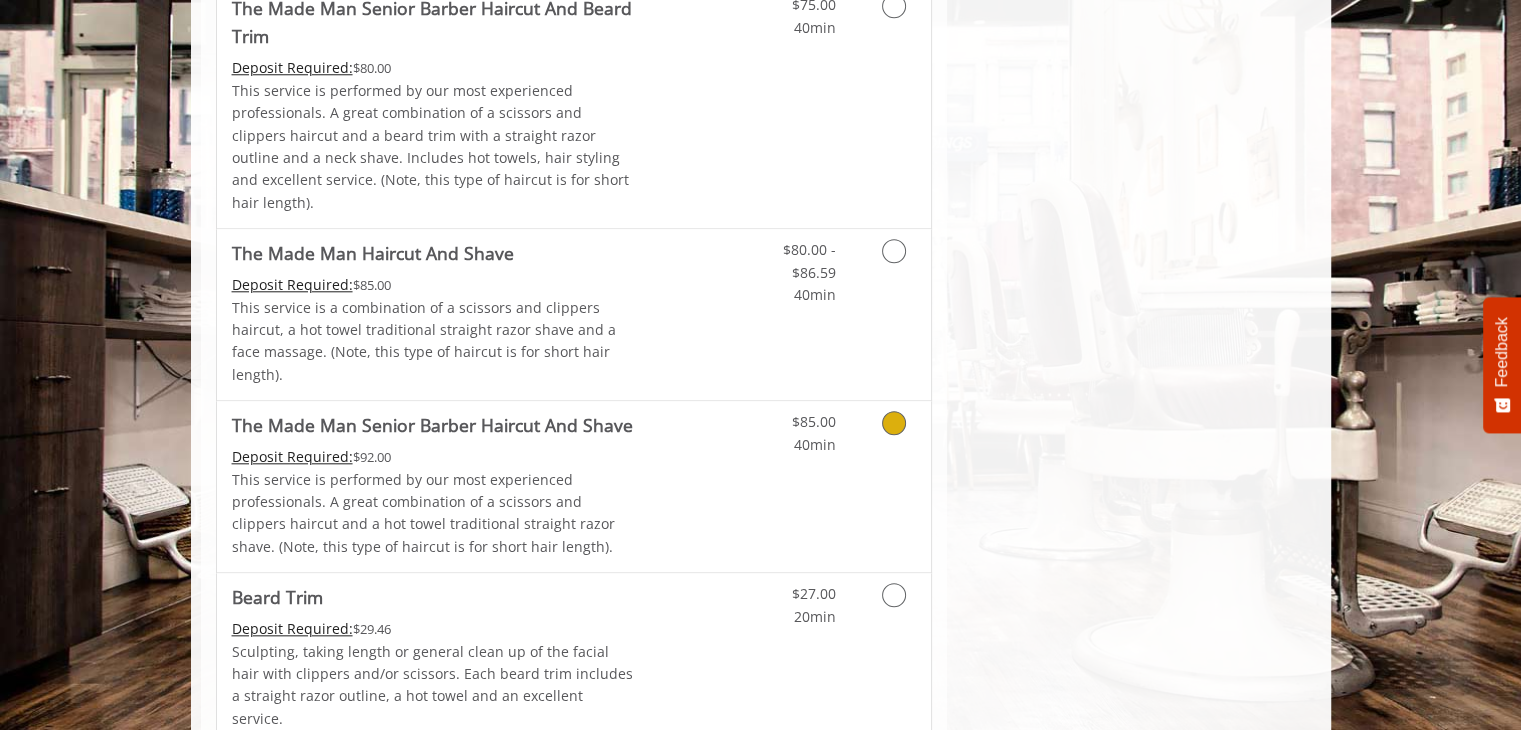 click at bounding box center [890, 428] 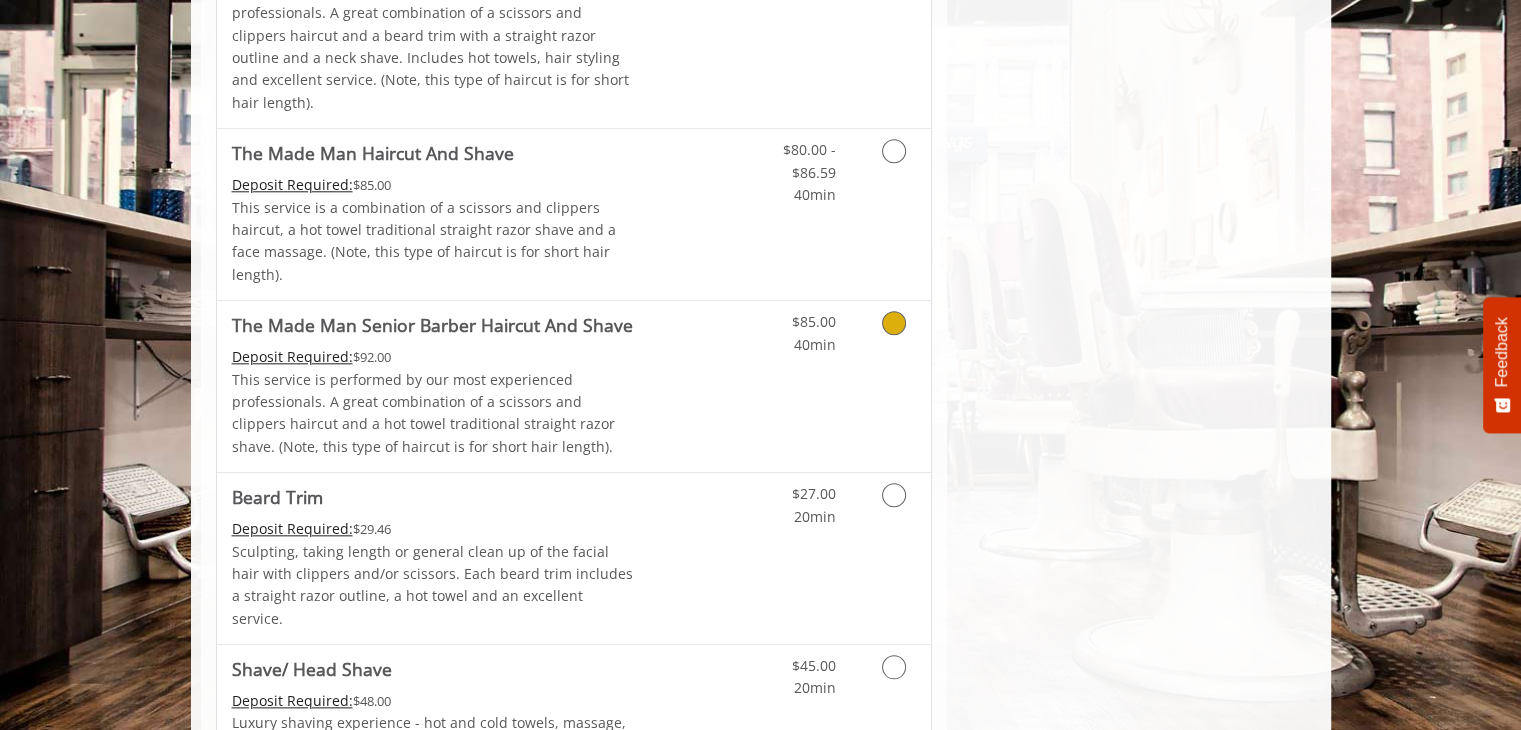 scroll, scrollTop: 2046, scrollLeft: 0, axis: vertical 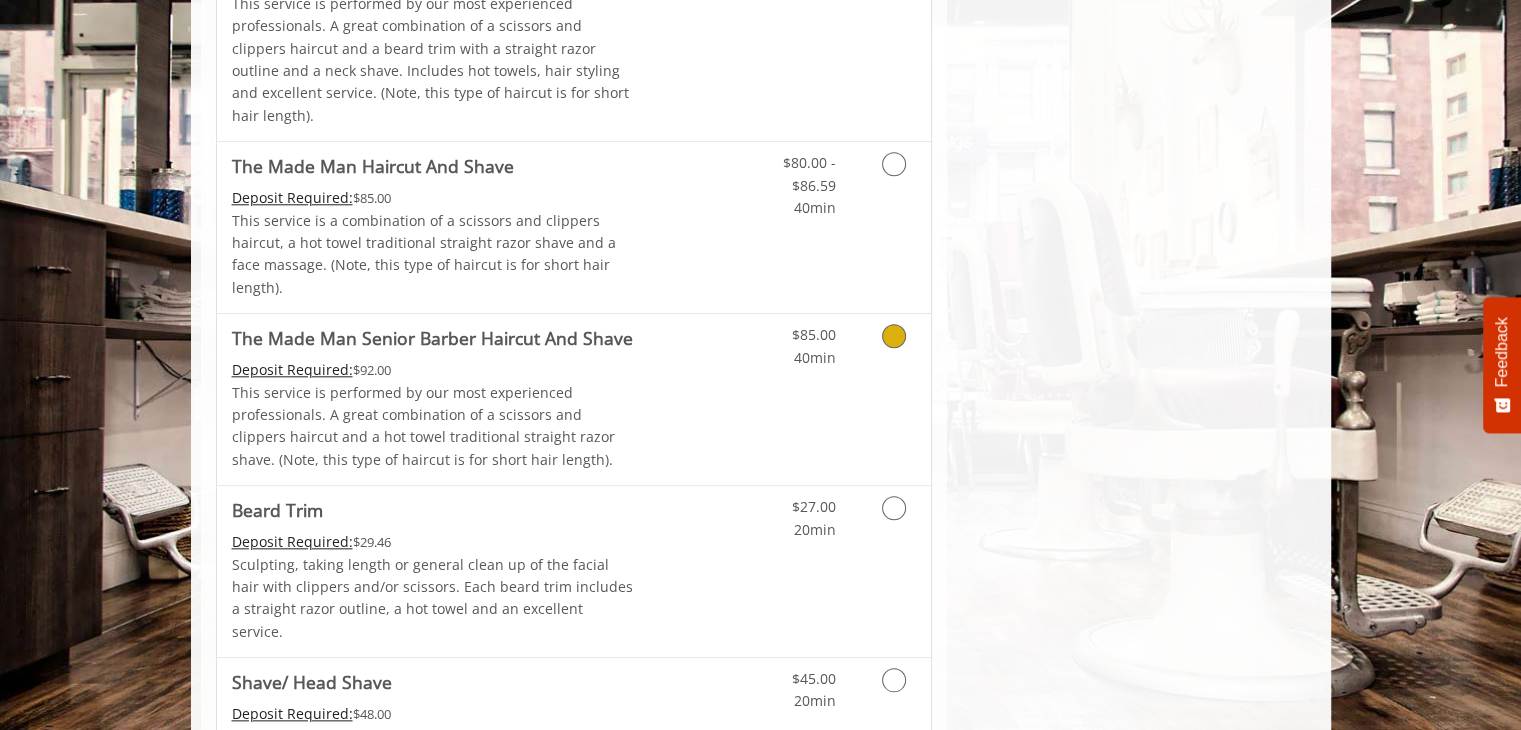 click at bounding box center (894, 336) 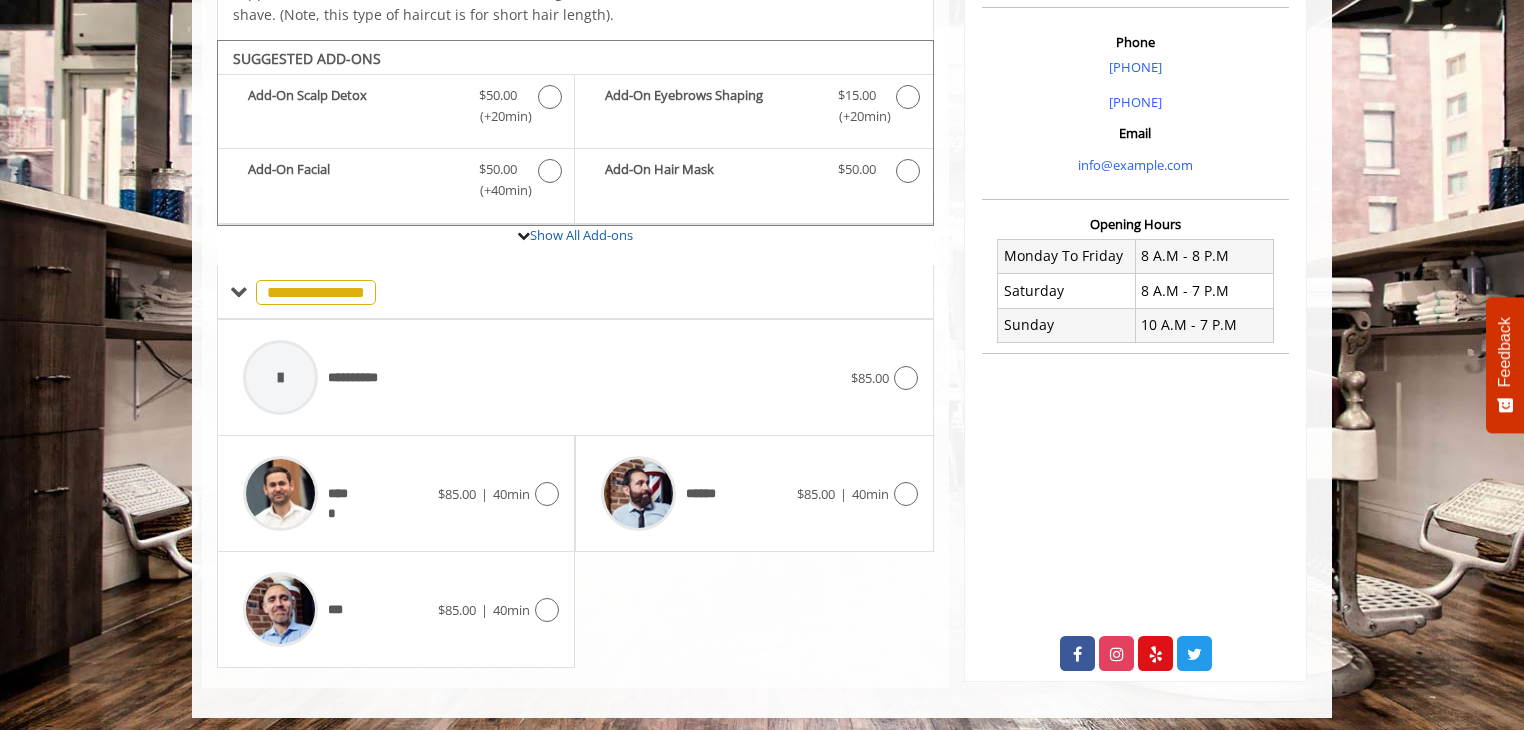 scroll, scrollTop: 574, scrollLeft: 0, axis: vertical 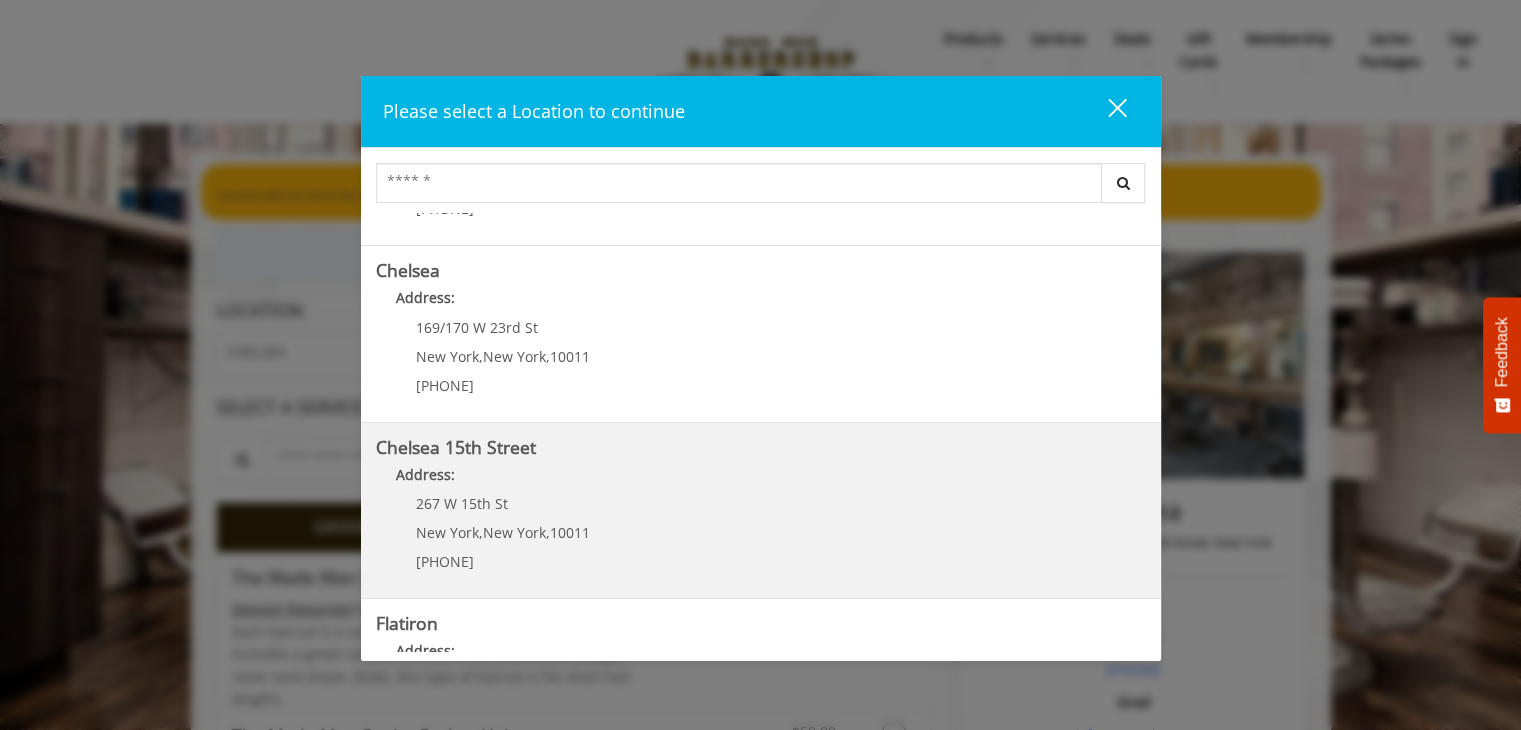 click on "267 W 15th St New York ,  New York ,  10011 (646) 850-0041" at bounding box center [488, 539] 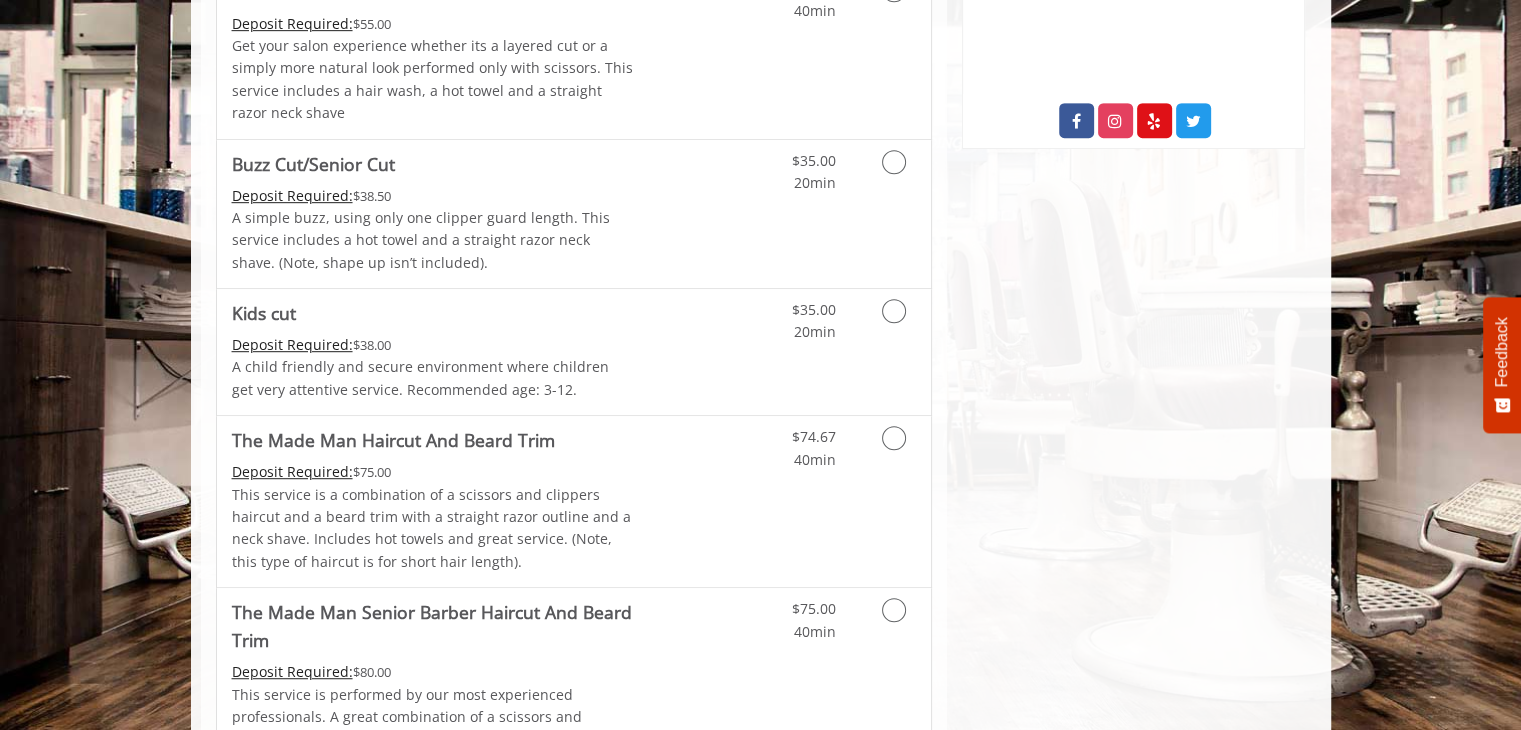scroll, scrollTop: 1500, scrollLeft: 0, axis: vertical 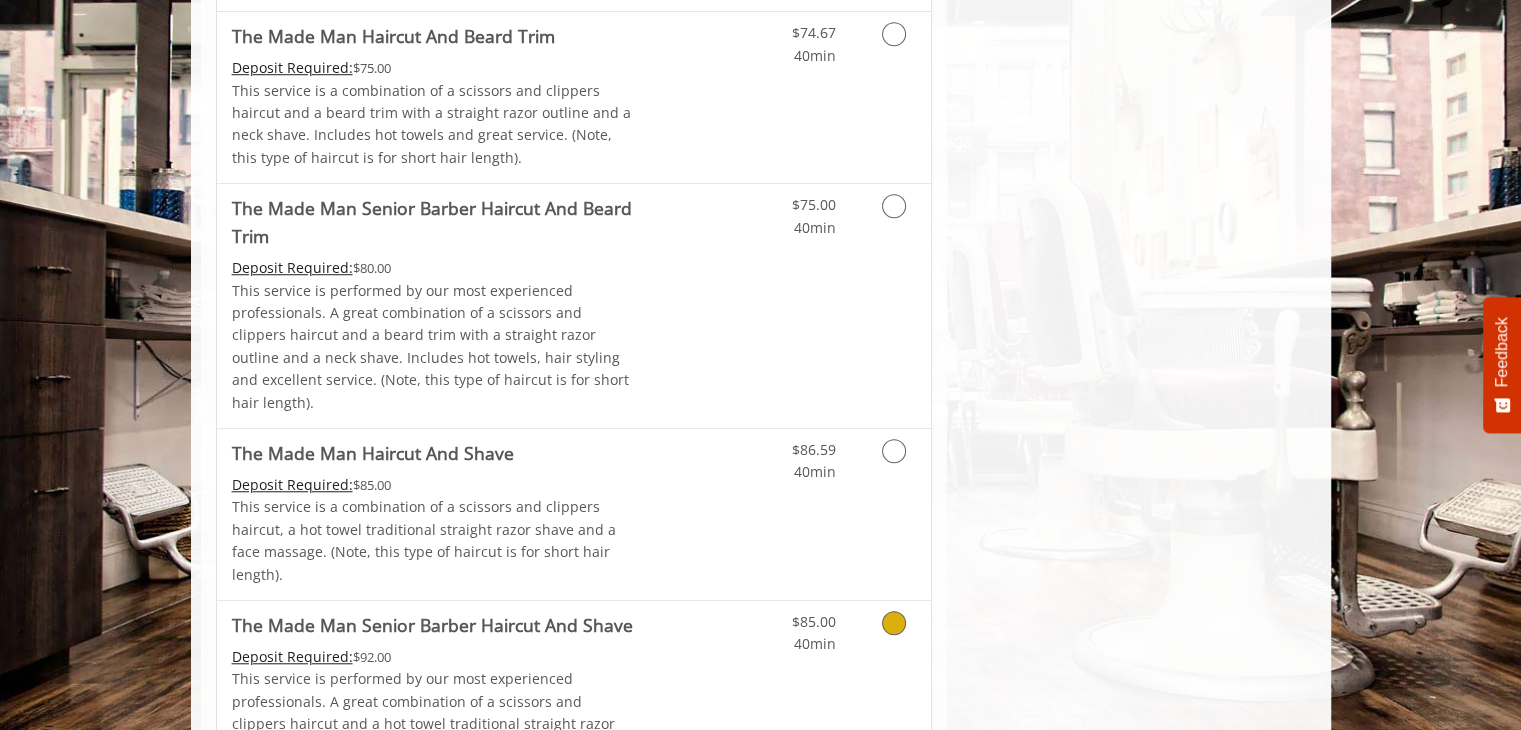 click at bounding box center (894, 623) 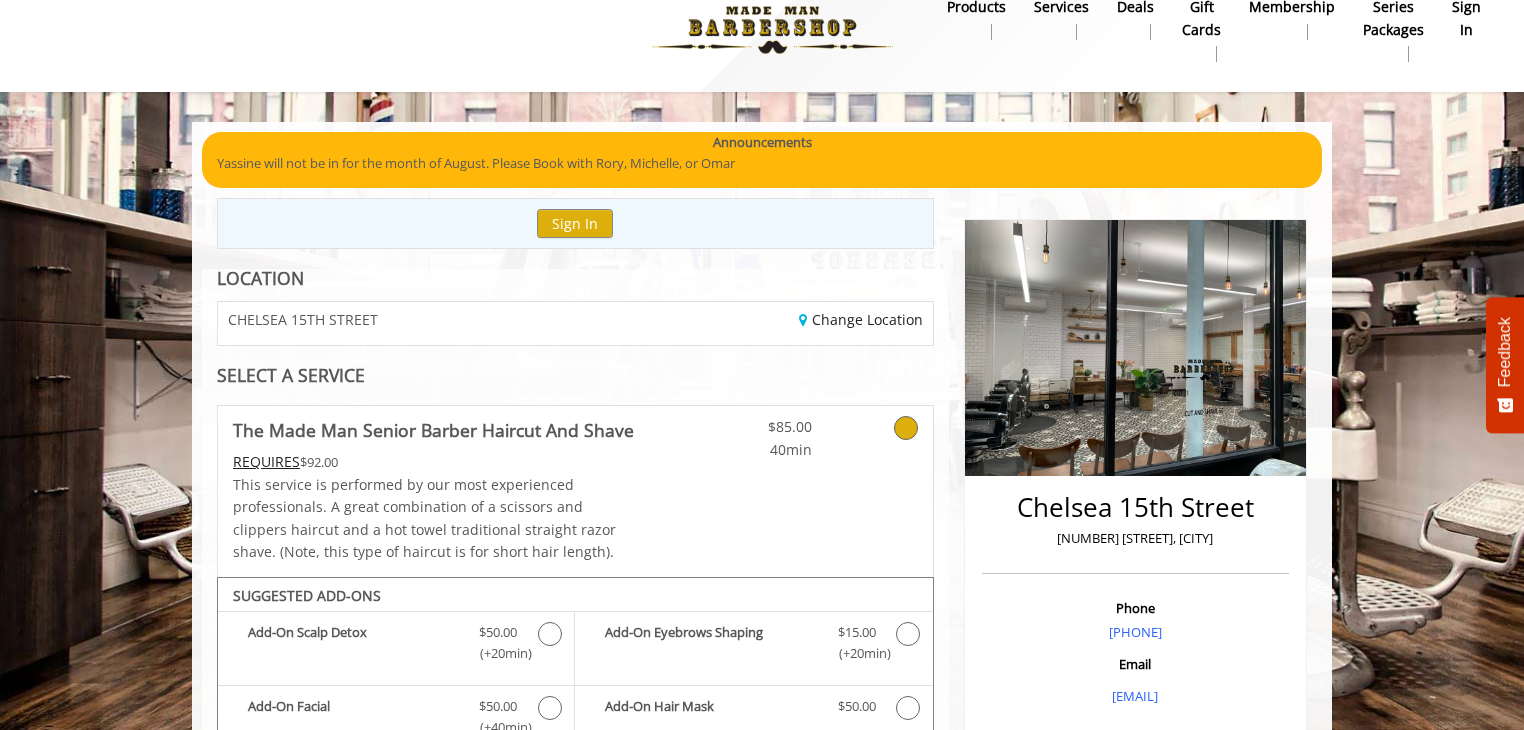 scroll, scrollTop: 0, scrollLeft: 0, axis: both 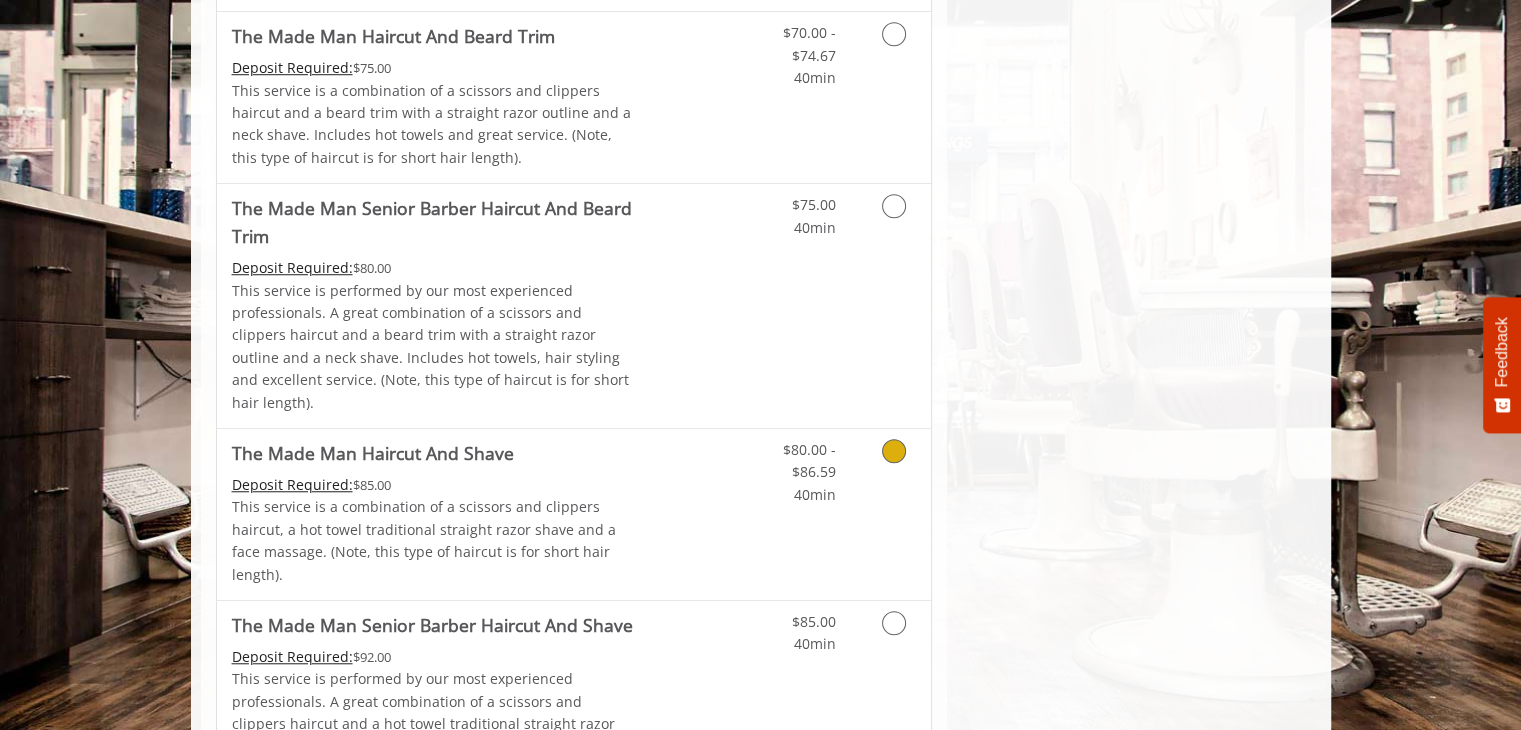 click on "Discounted Price" at bounding box center [692, 514] 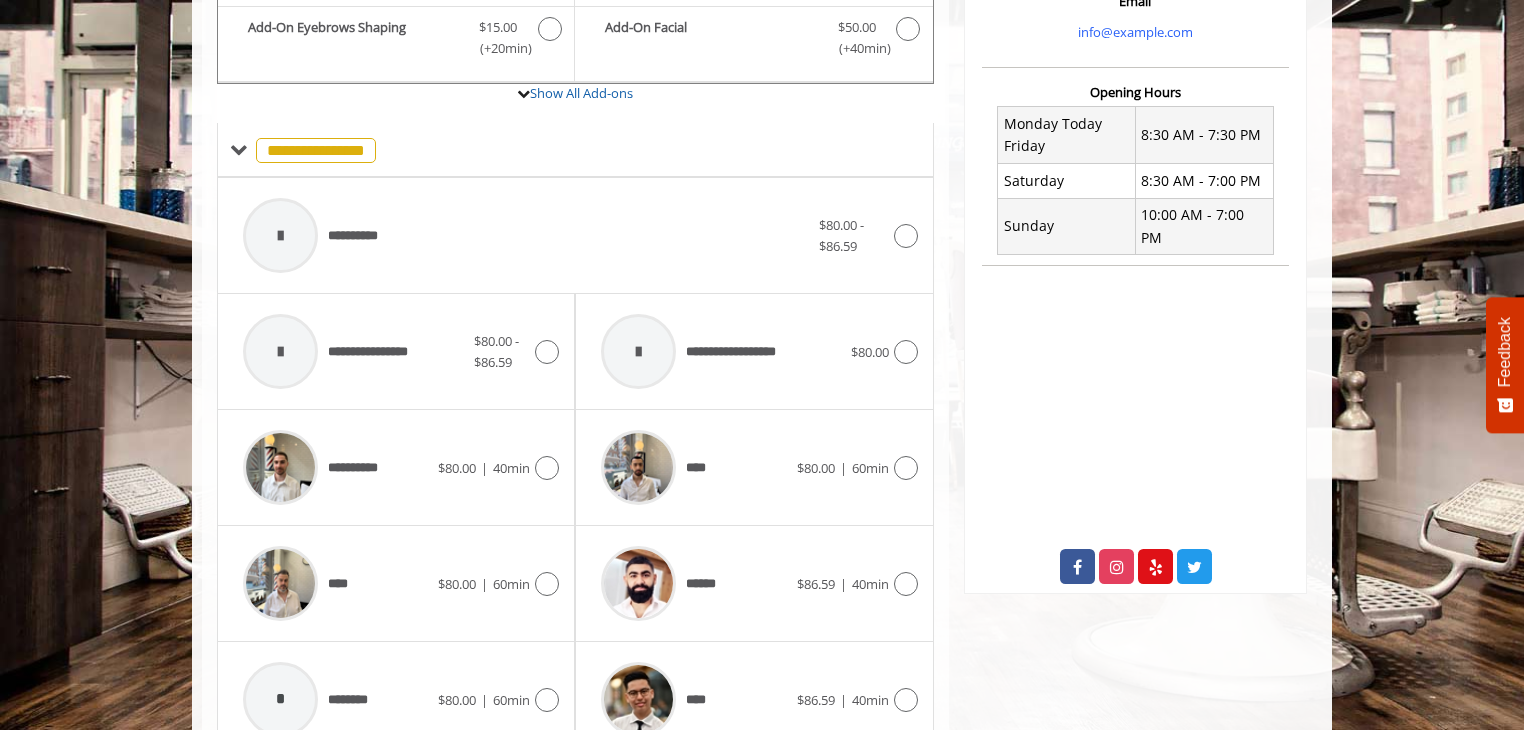 scroll, scrollTop: 885, scrollLeft: 0, axis: vertical 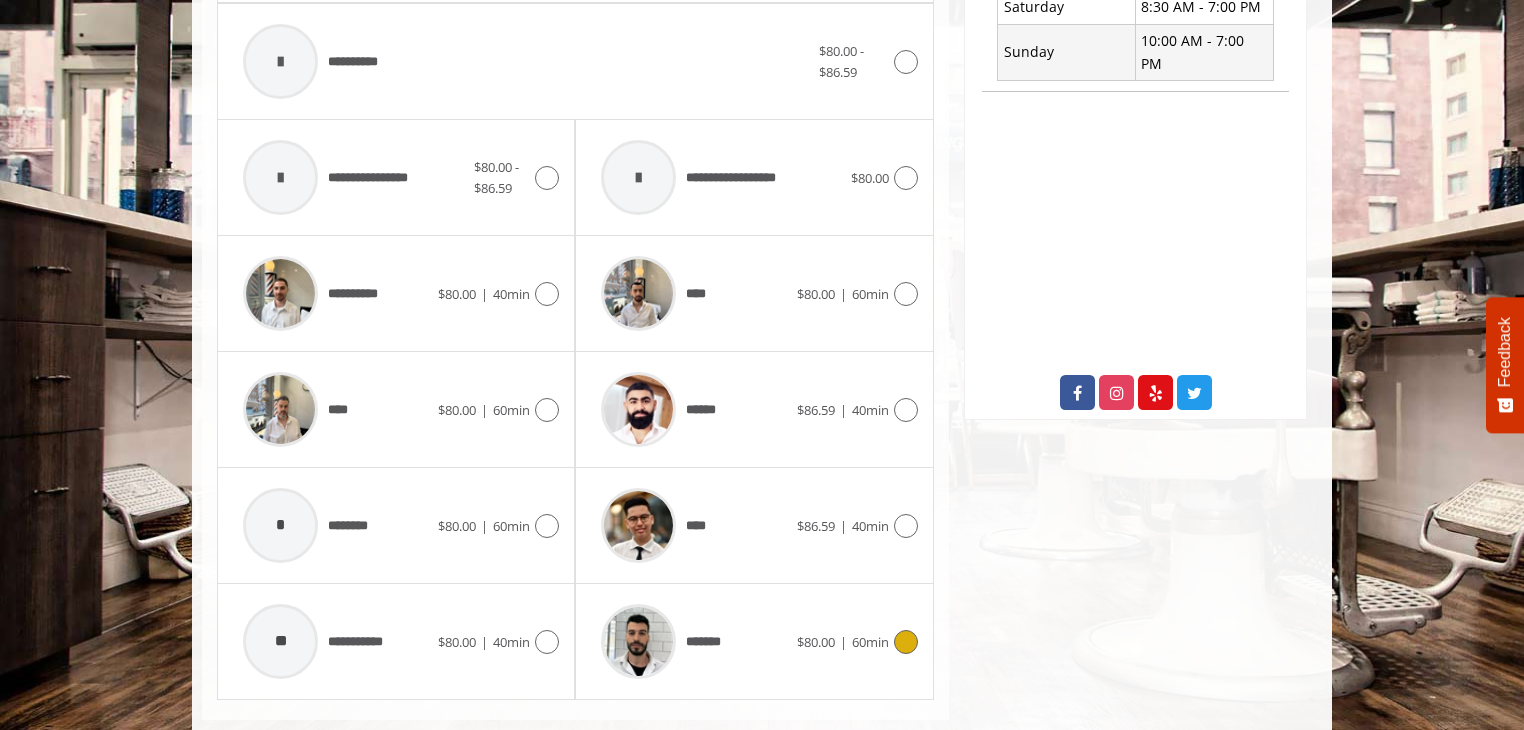 click at bounding box center (638, 641) 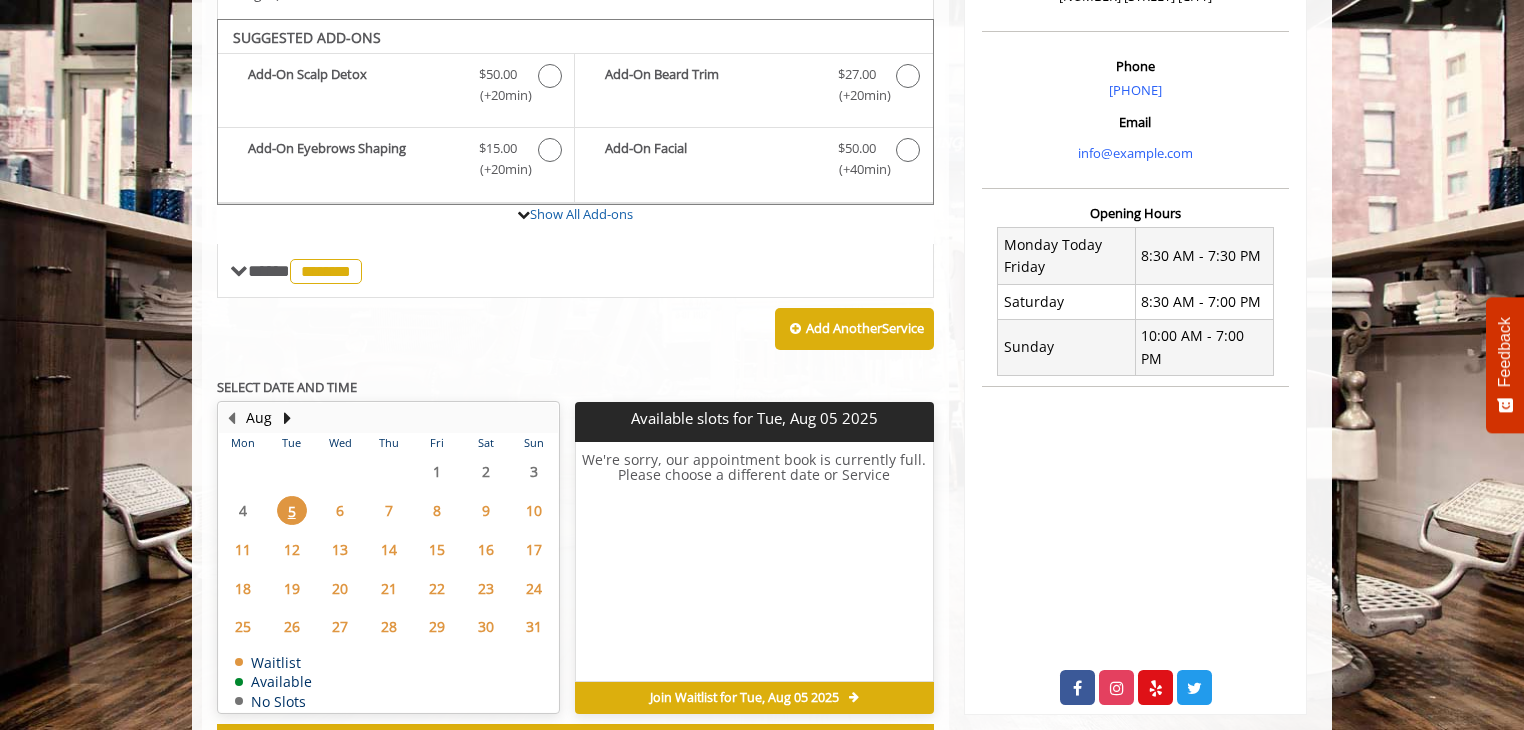 scroll, scrollTop: 586, scrollLeft: 0, axis: vertical 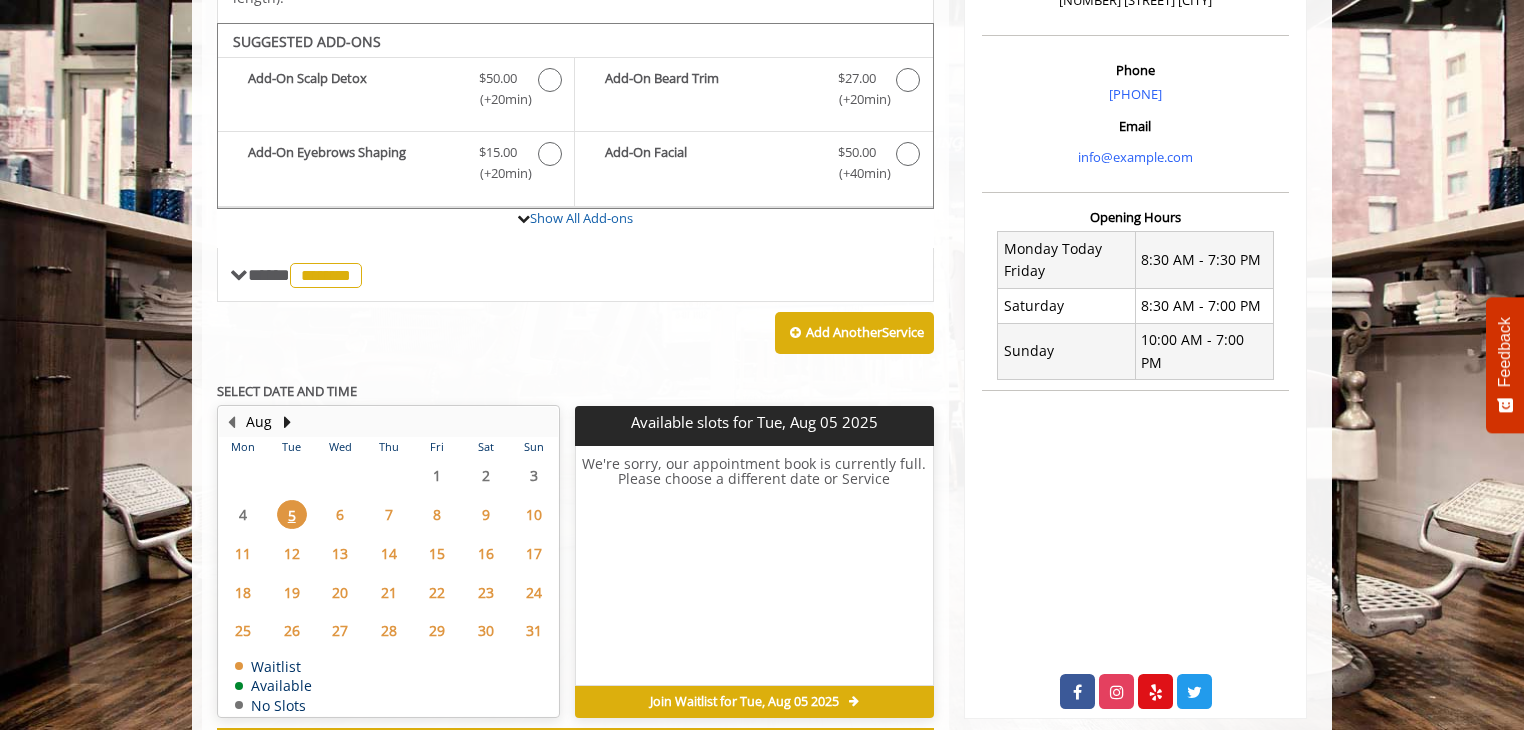 click on "6" 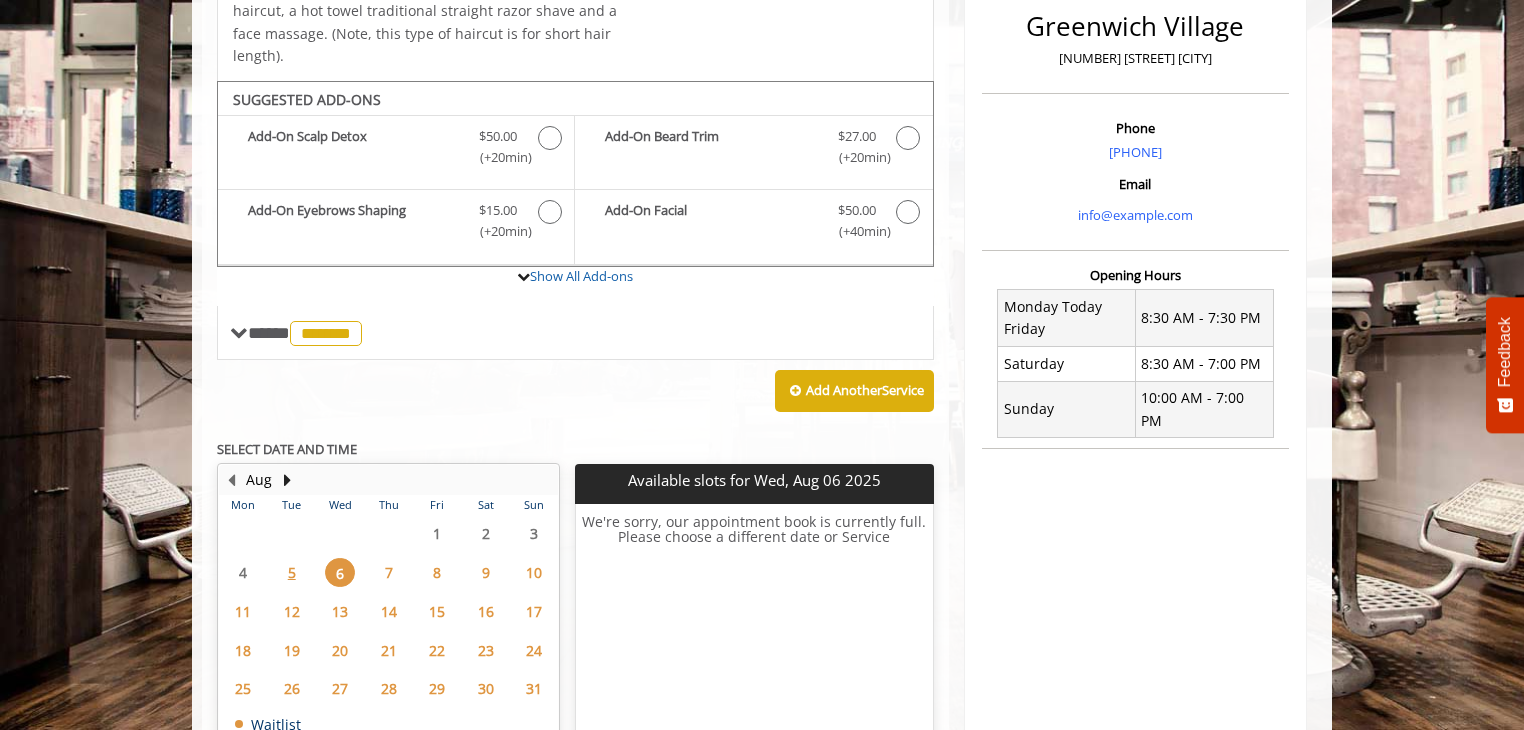 scroll, scrollTop: 346, scrollLeft: 0, axis: vertical 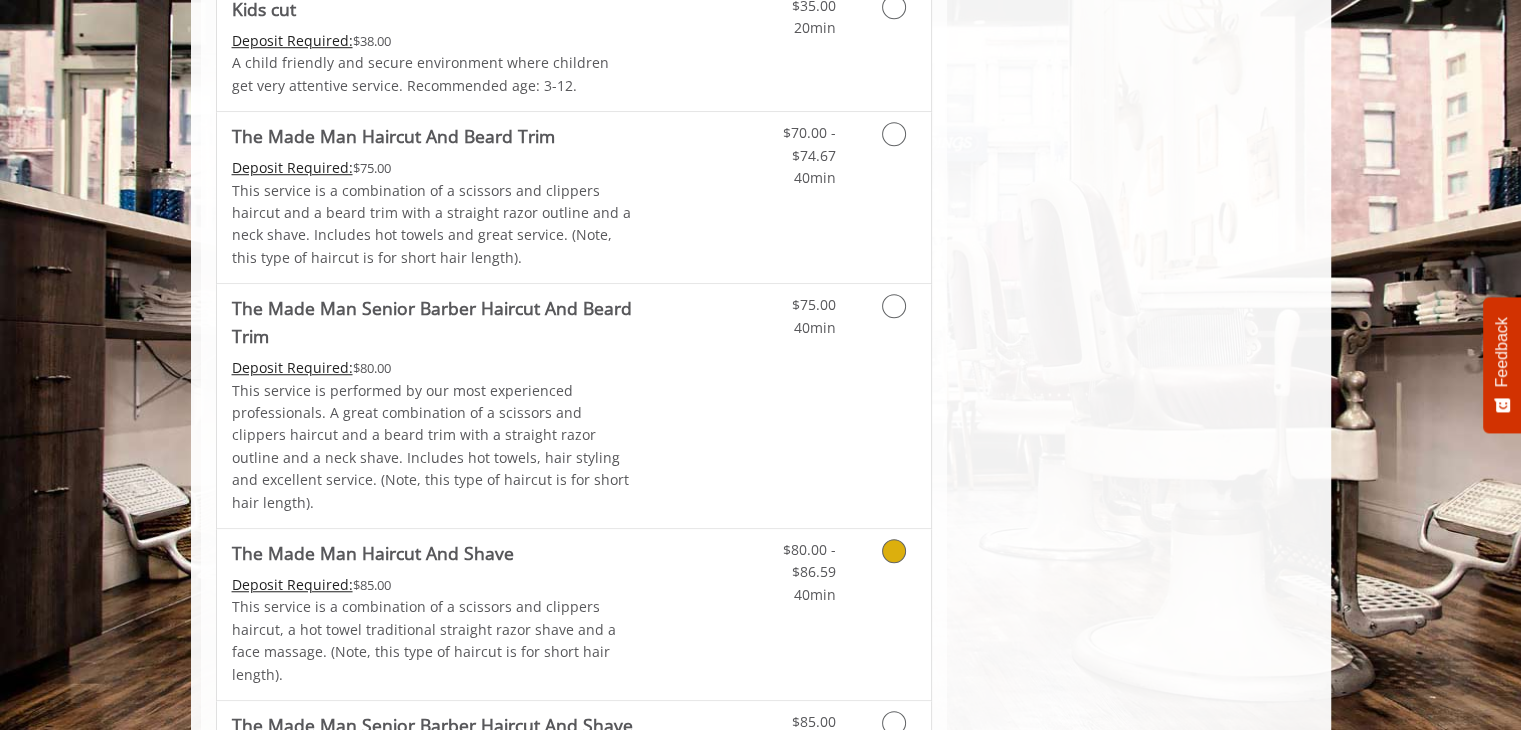 click on "$80.00 - $86.59 40min" at bounding box center [841, 614] 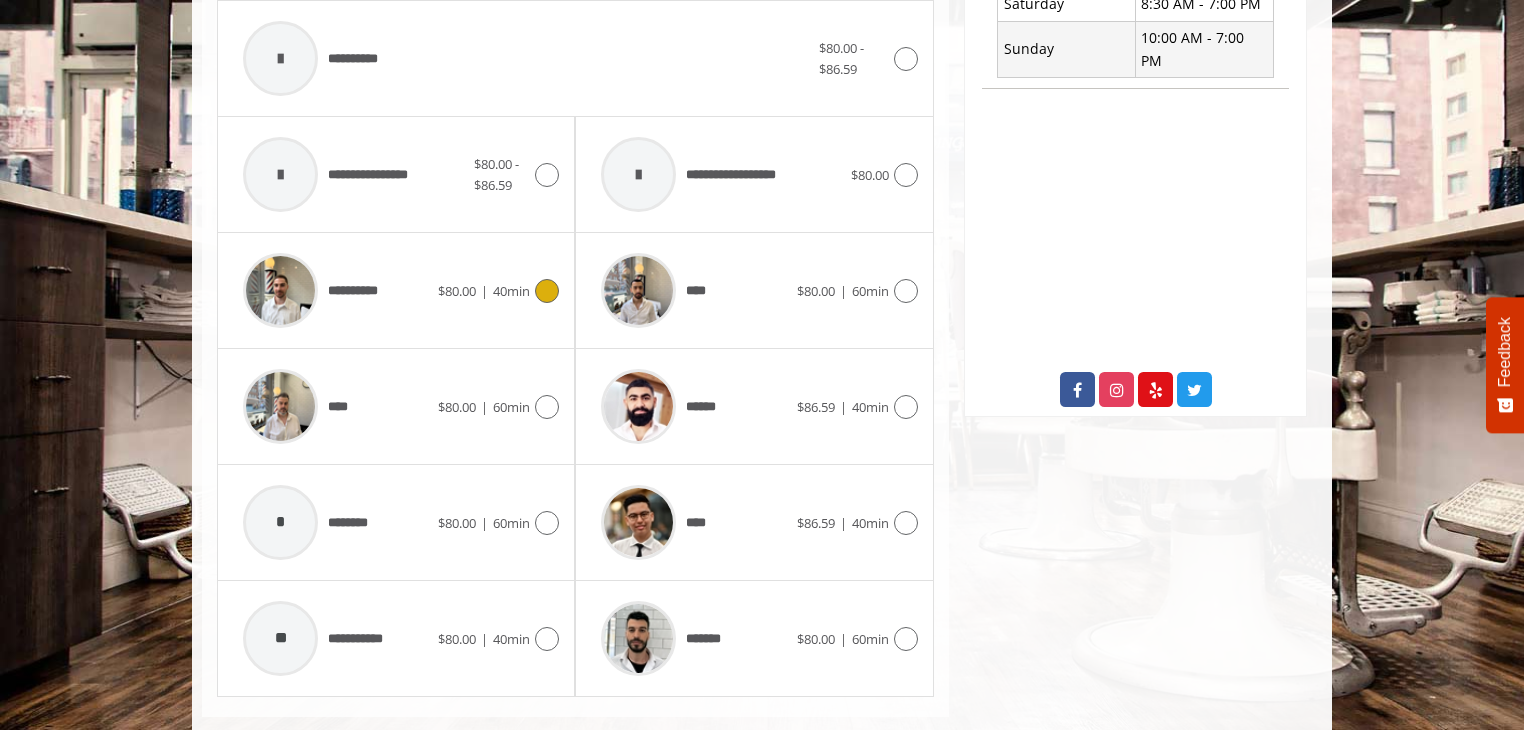 scroll, scrollTop: 899, scrollLeft: 0, axis: vertical 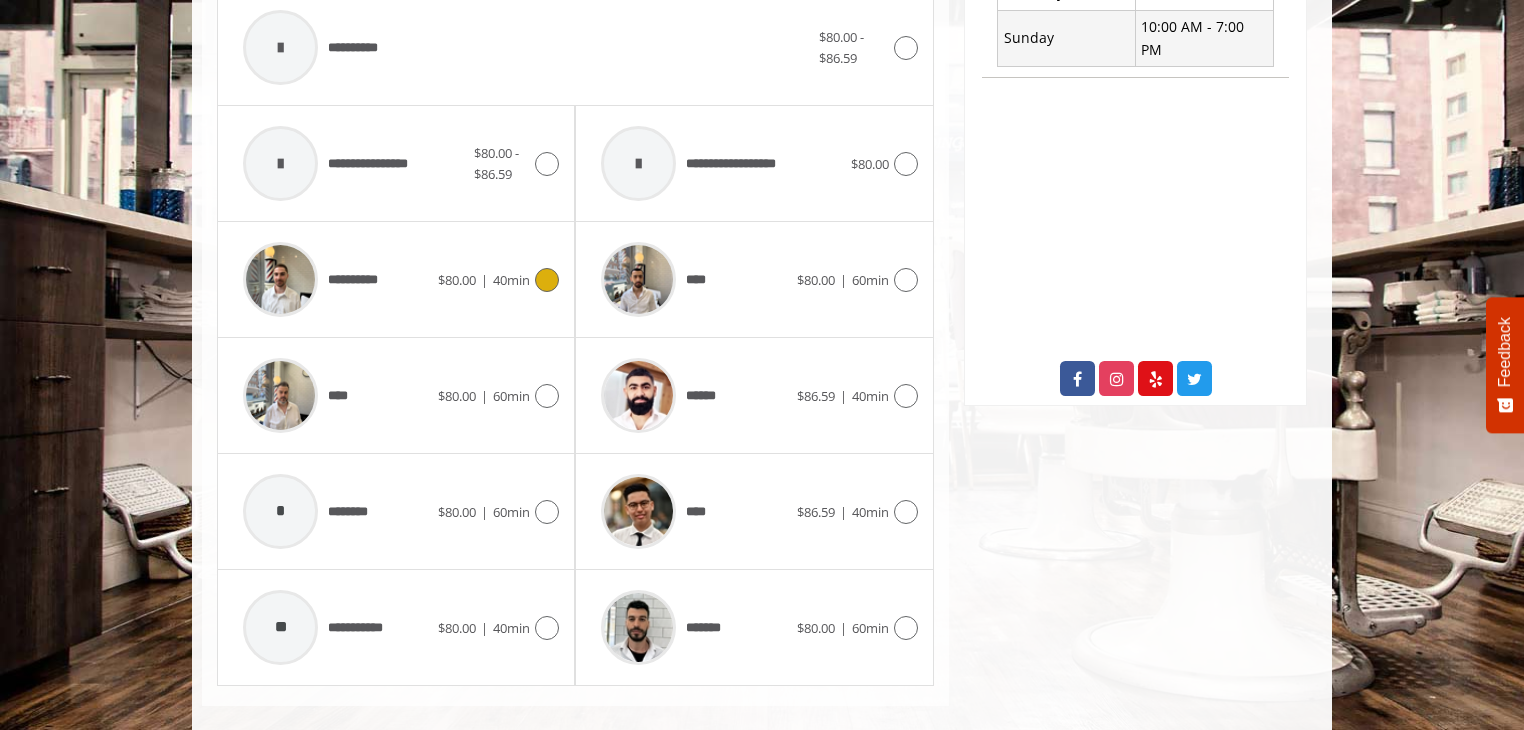 click on "**********" at bounding box center (335, 279) 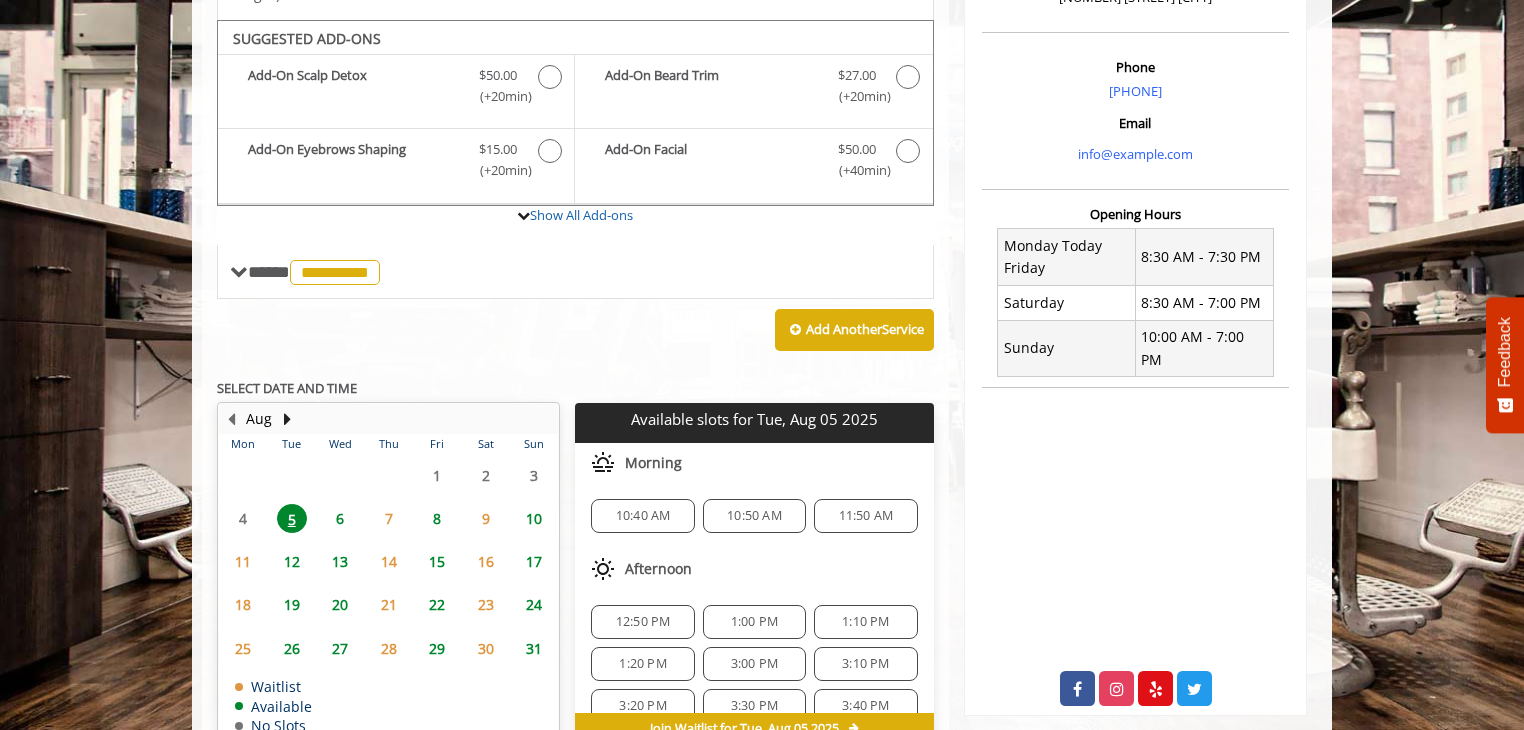 scroll, scrollTop: 586, scrollLeft: 0, axis: vertical 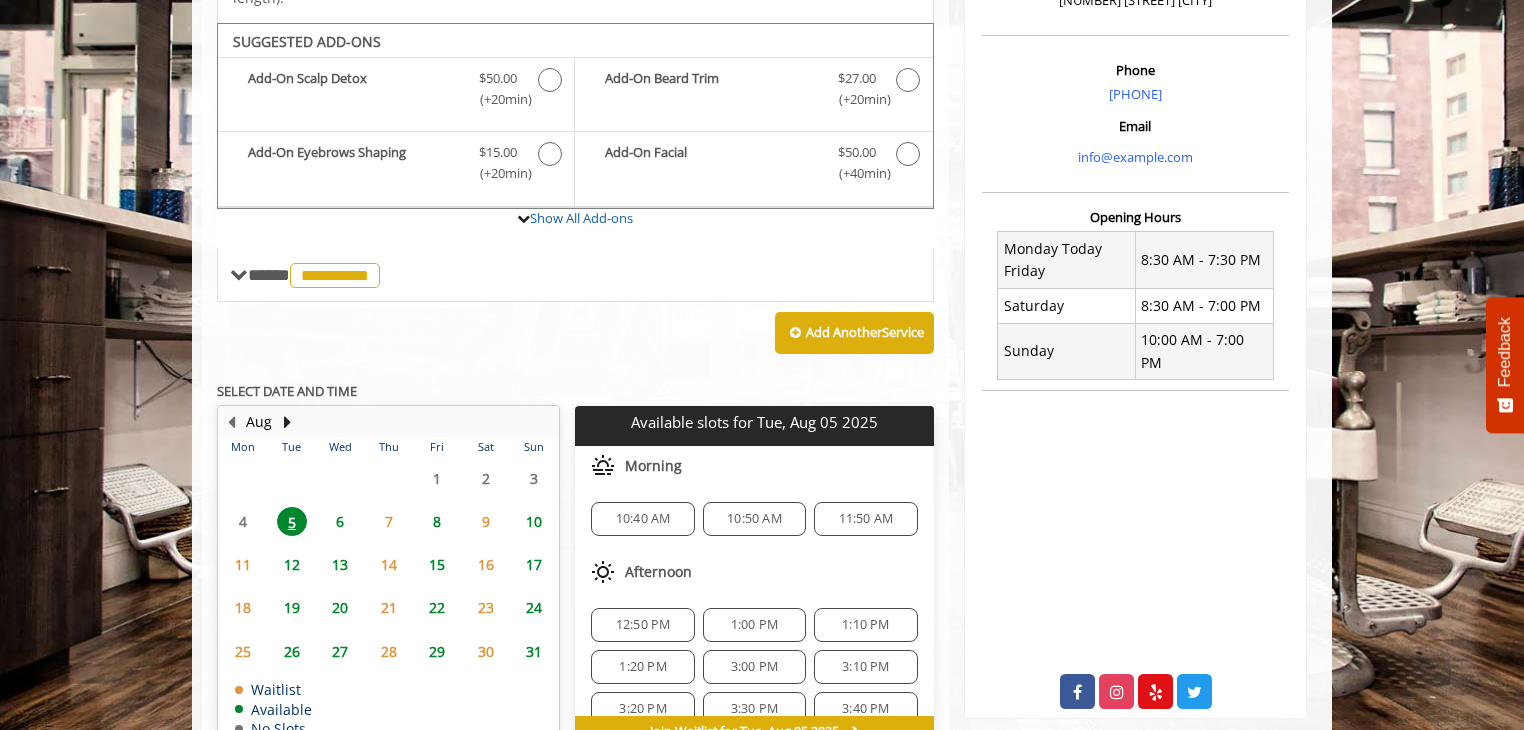 click on "6" 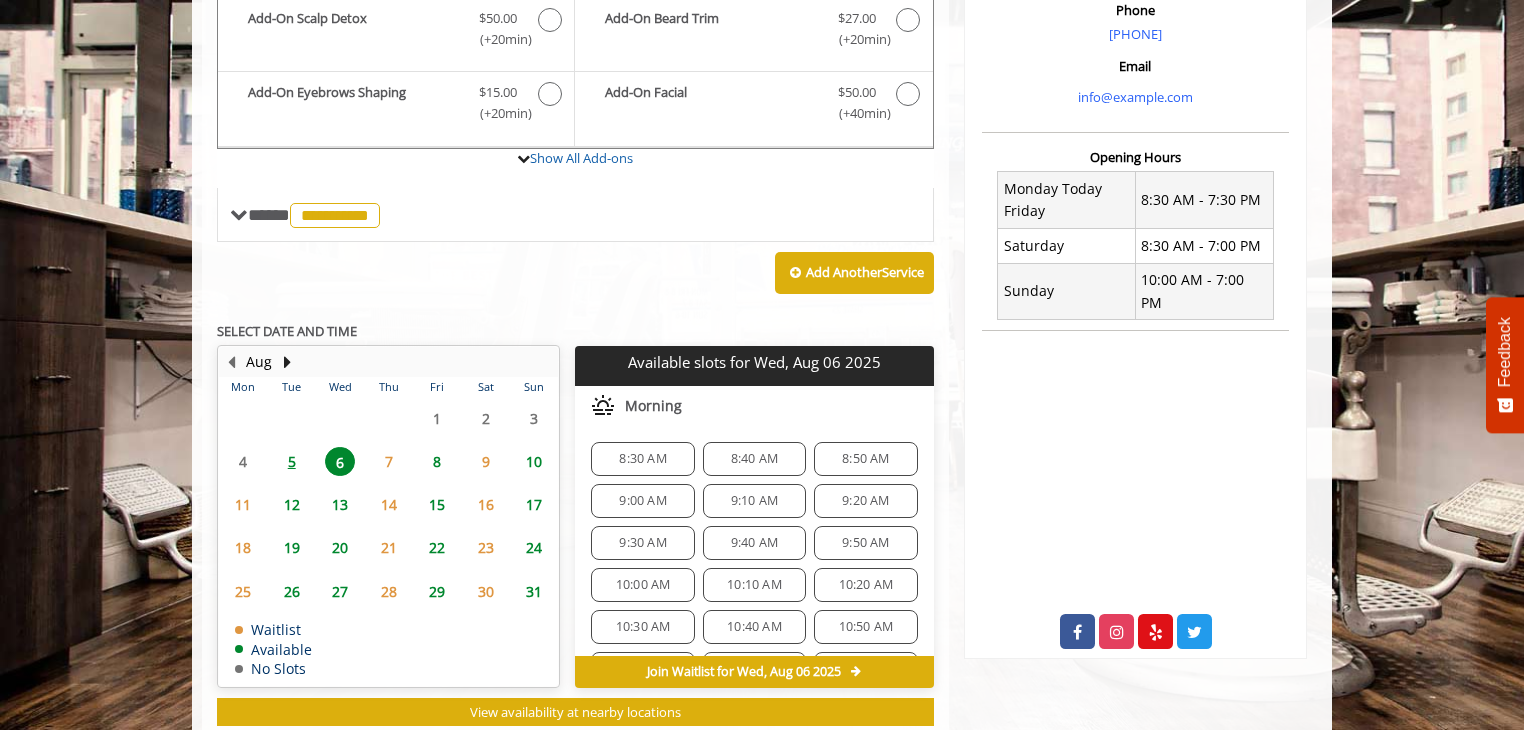 scroll, scrollTop: 676, scrollLeft: 0, axis: vertical 